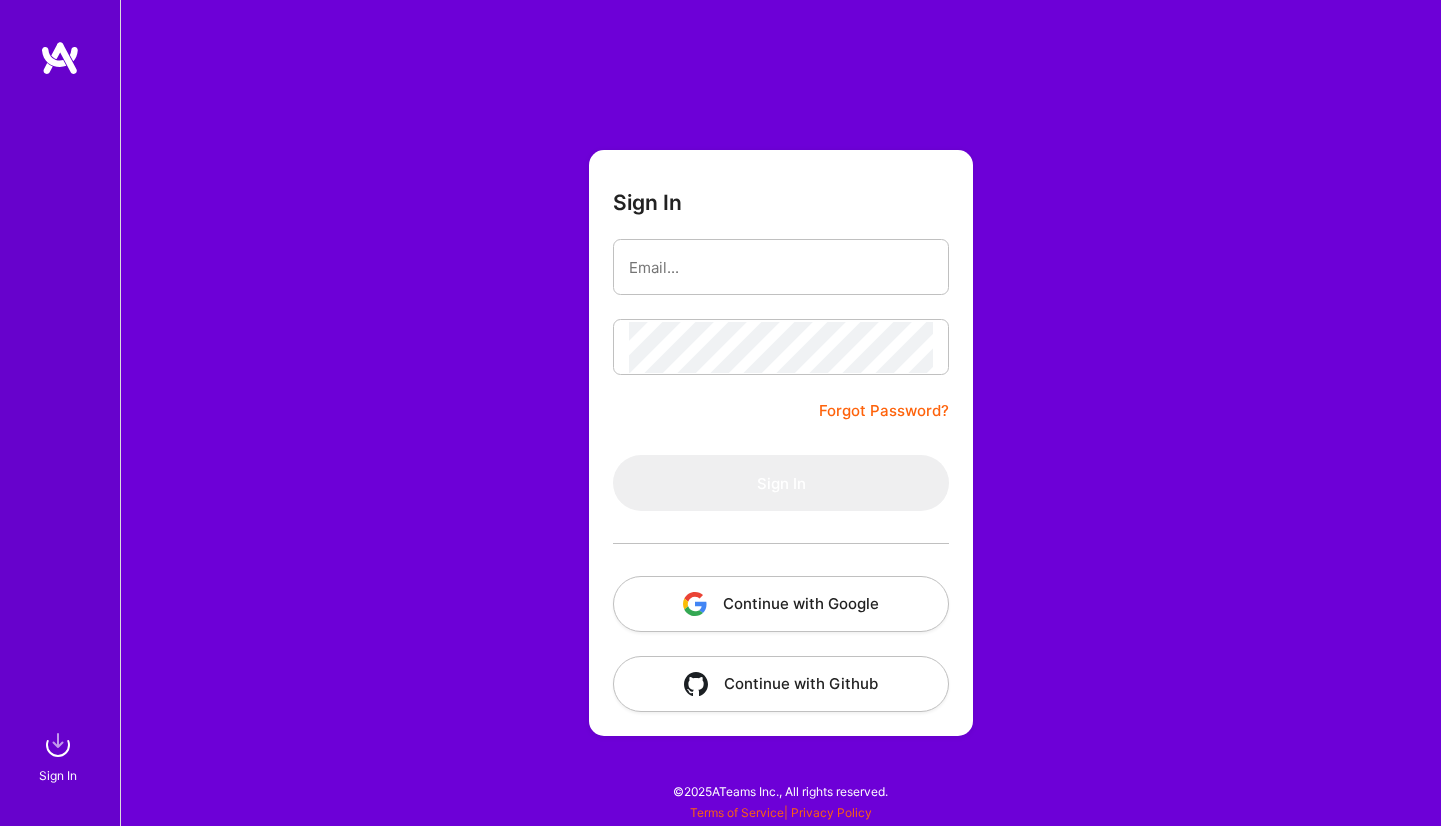 scroll, scrollTop: 0, scrollLeft: 0, axis: both 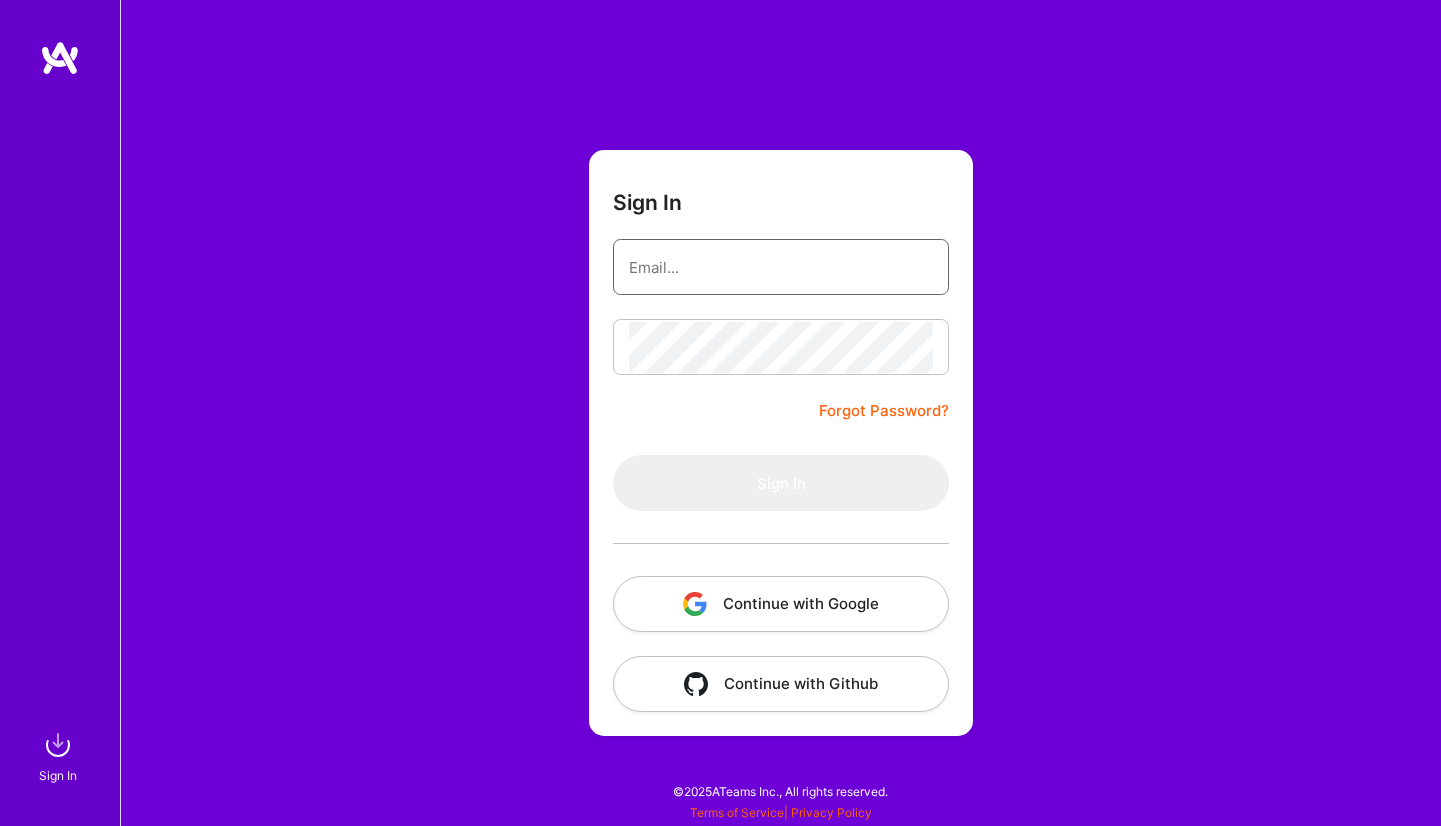 type on "gustav.arnetz@gmail.com" 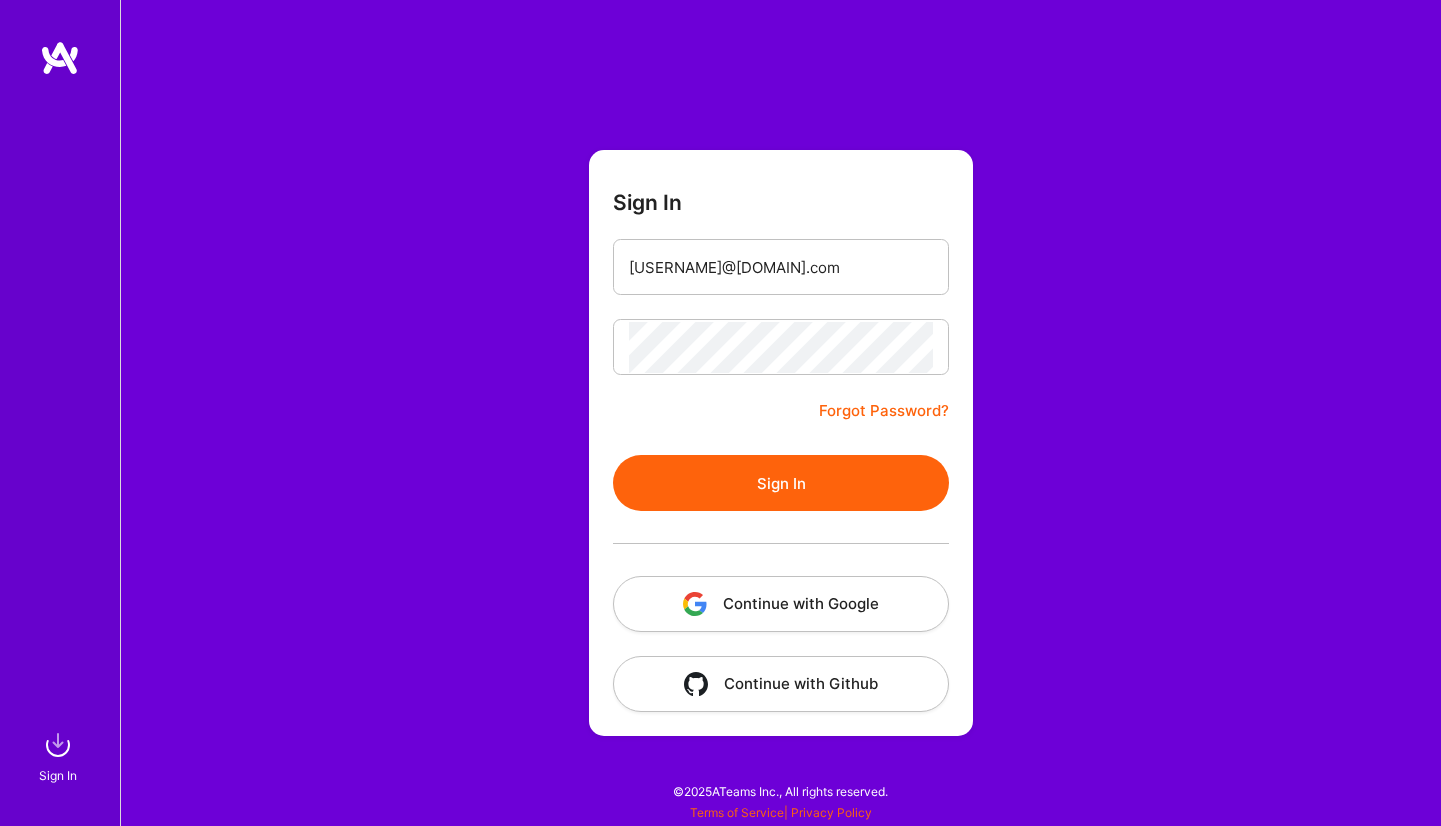 click on "Sign In" at bounding box center [781, 483] 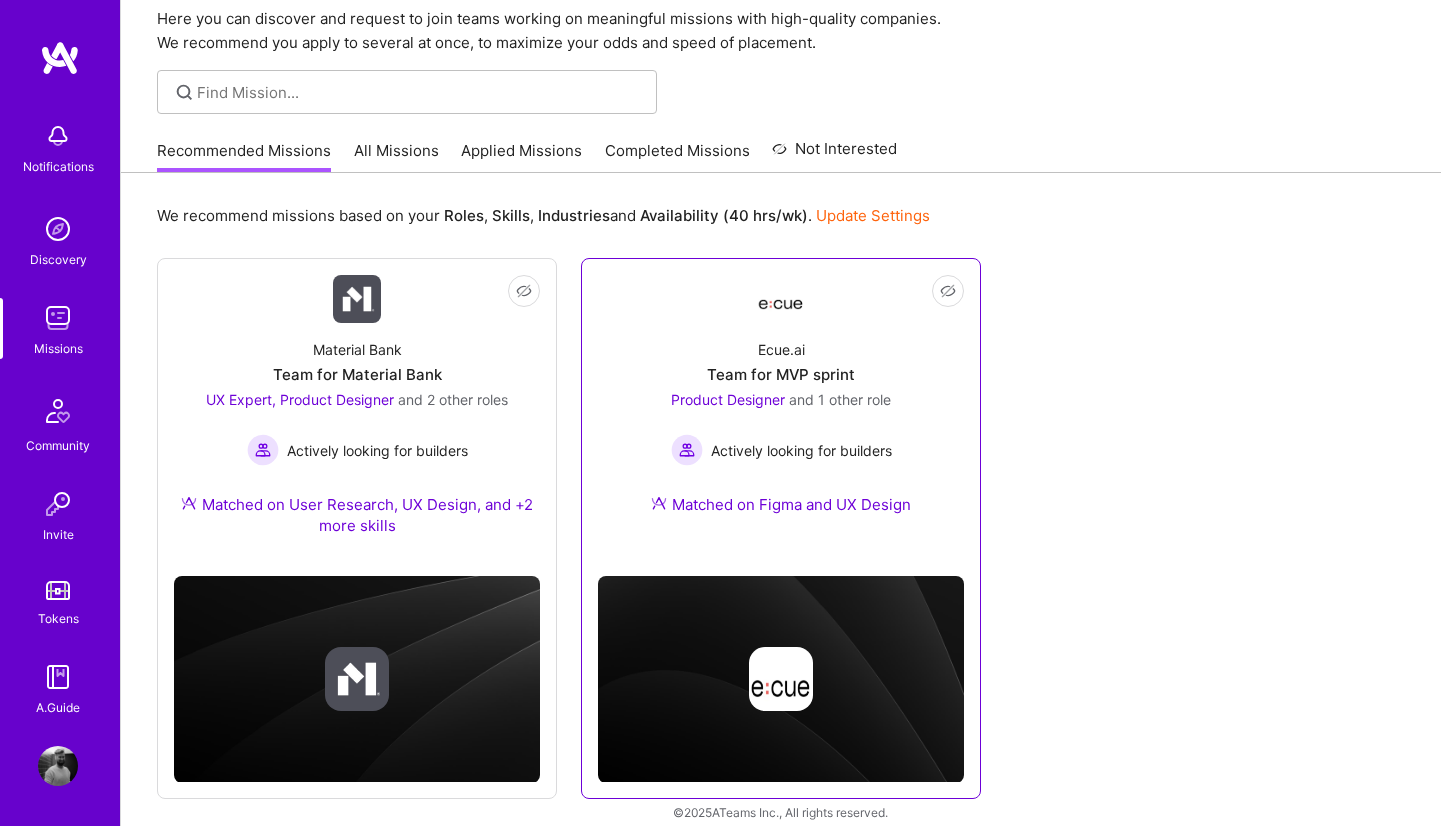 scroll, scrollTop: 98, scrollLeft: 0, axis: vertical 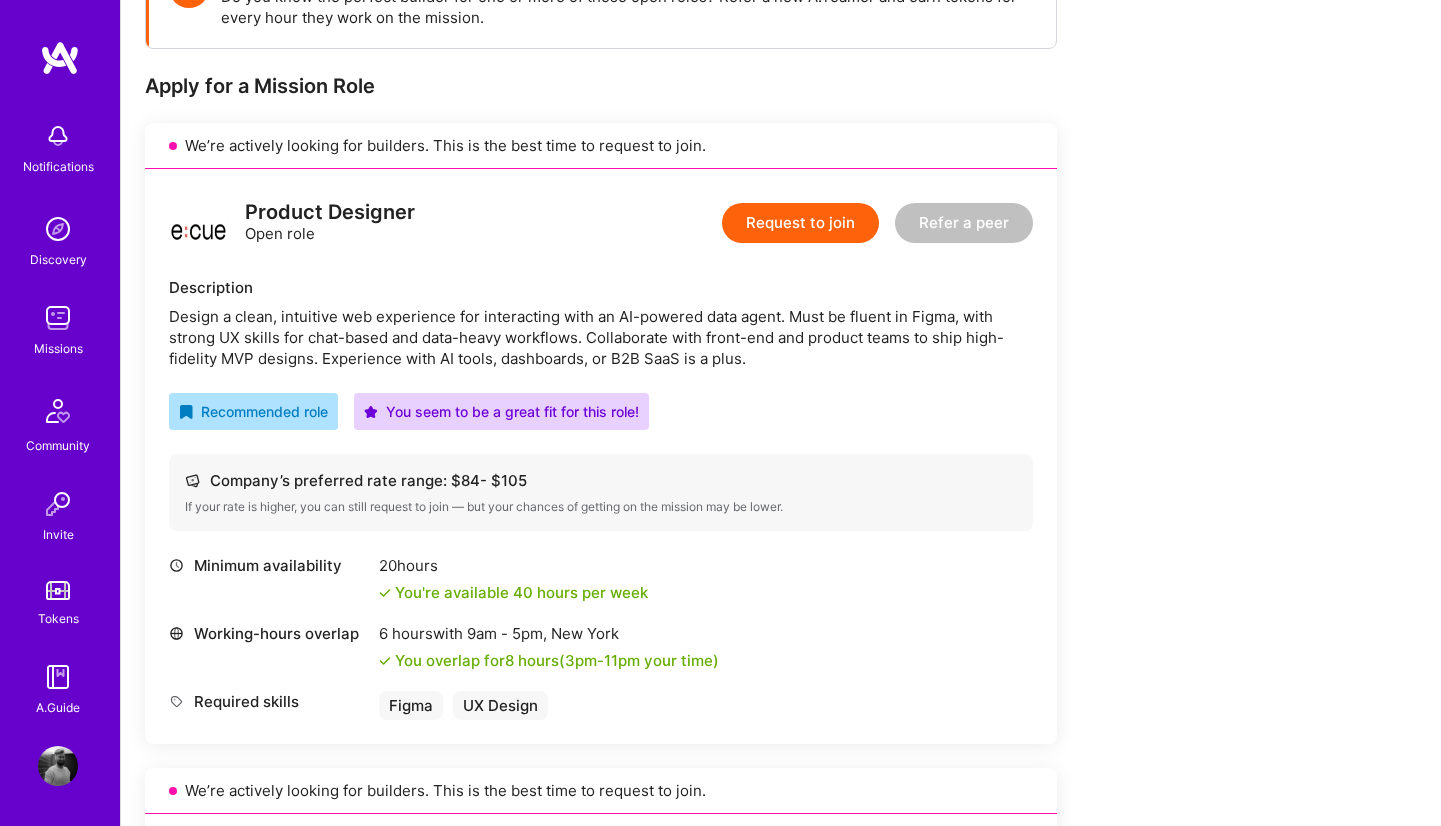 click on "Request to join" at bounding box center (800, 223) 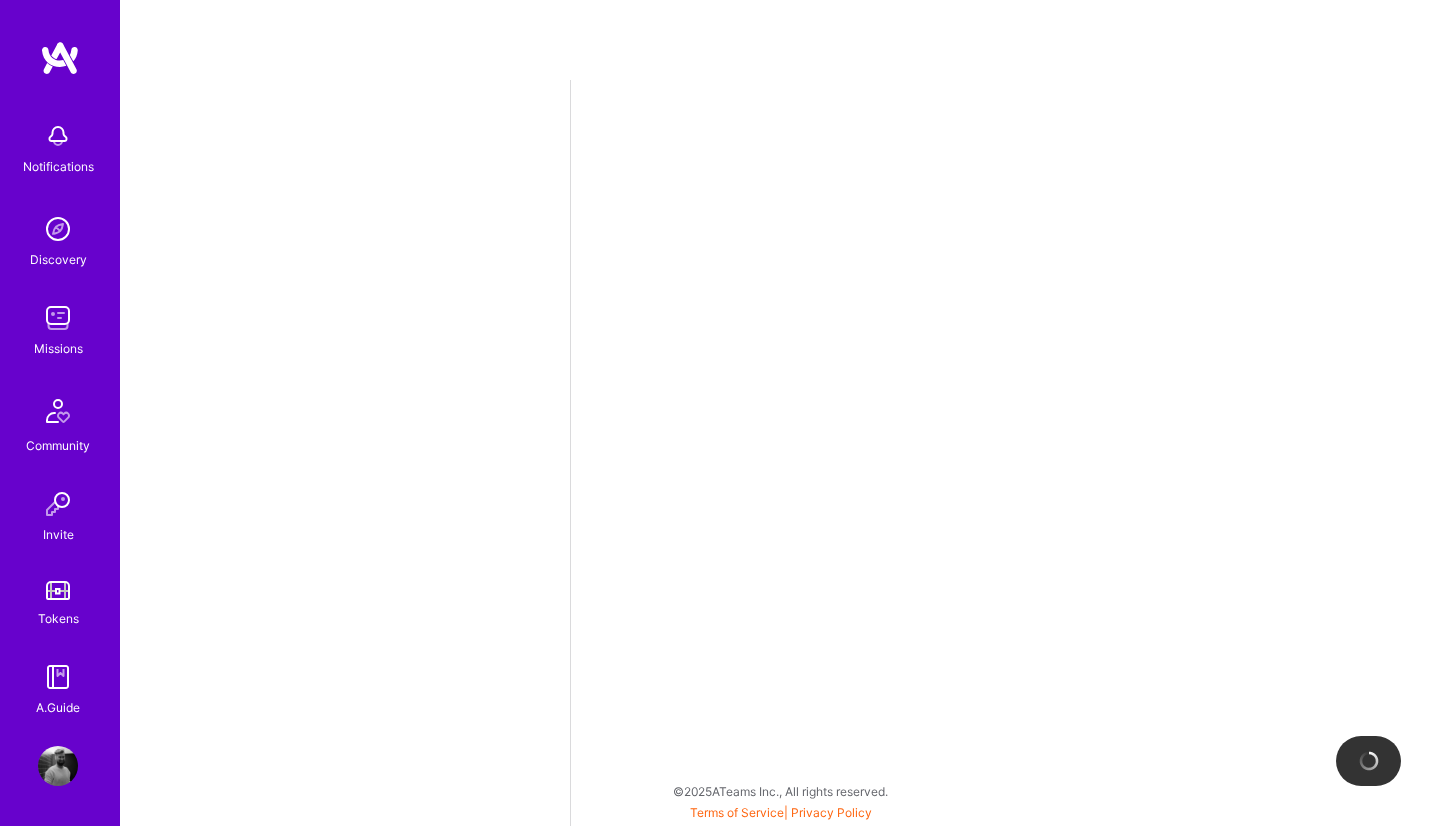 scroll, scrollTop: 0, scrollLeft: 0, axis: both 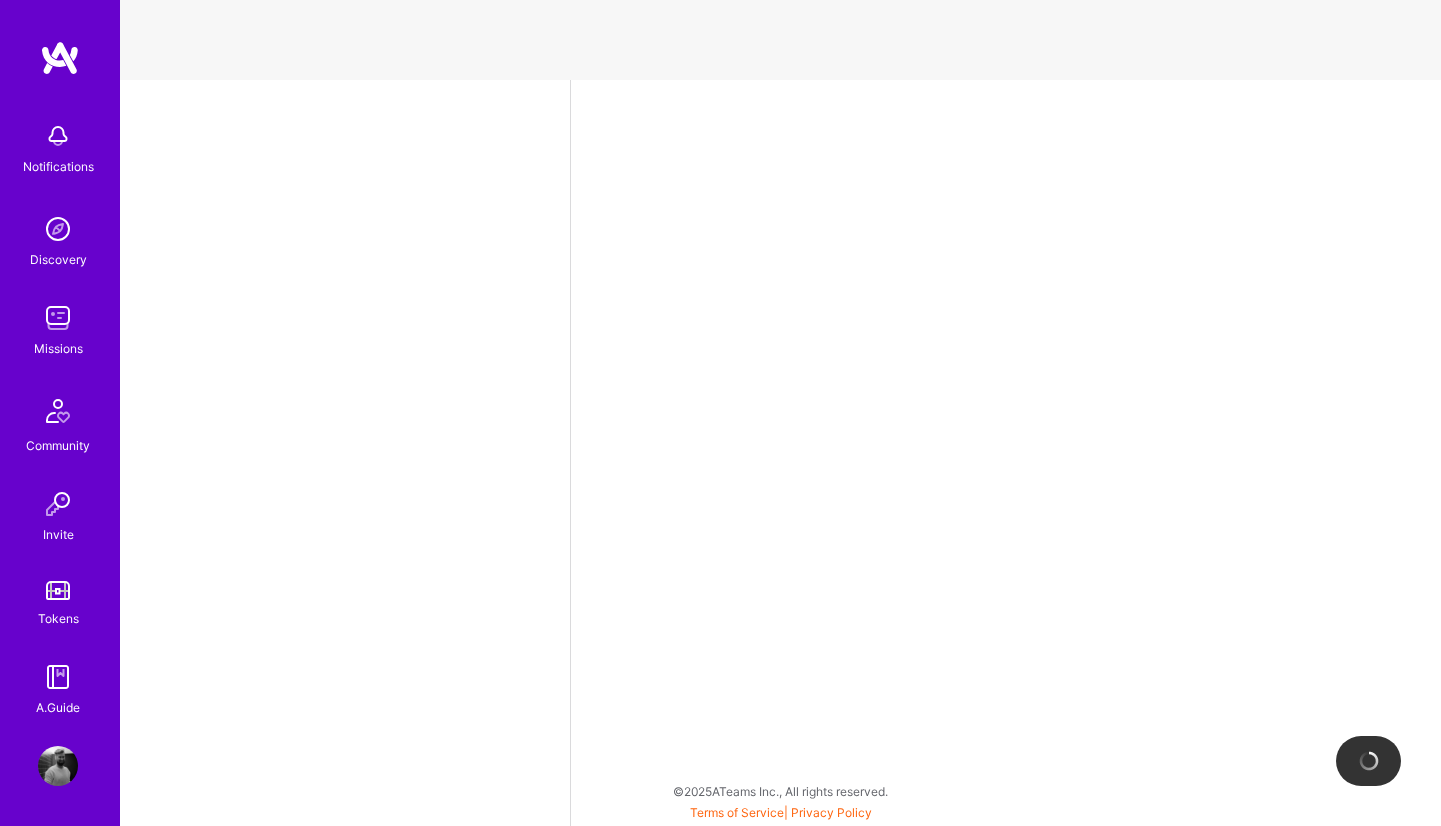 select on "SE" 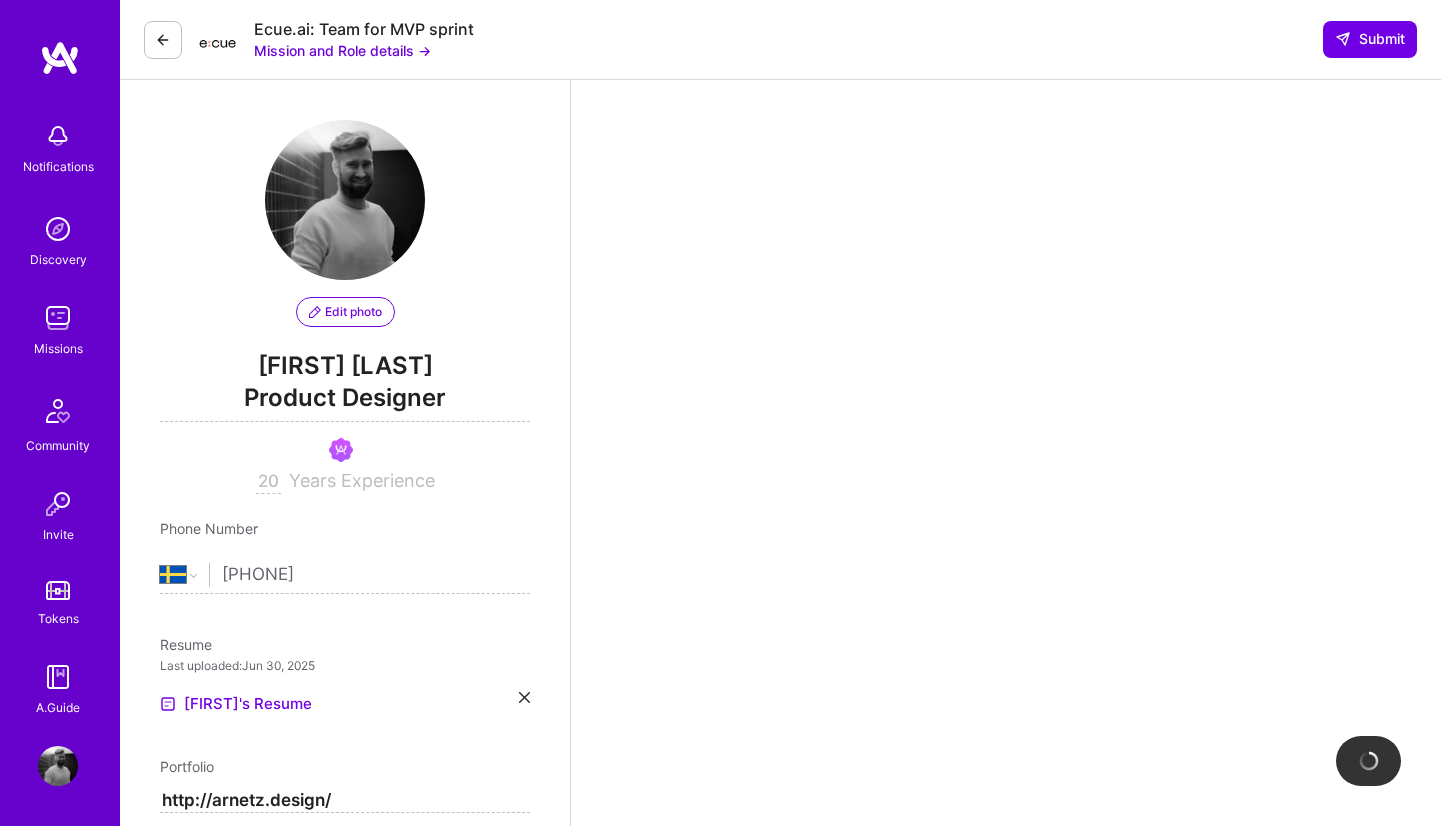 scroll, scrollTop: 771, scrollLeft: 0, axis: vertical 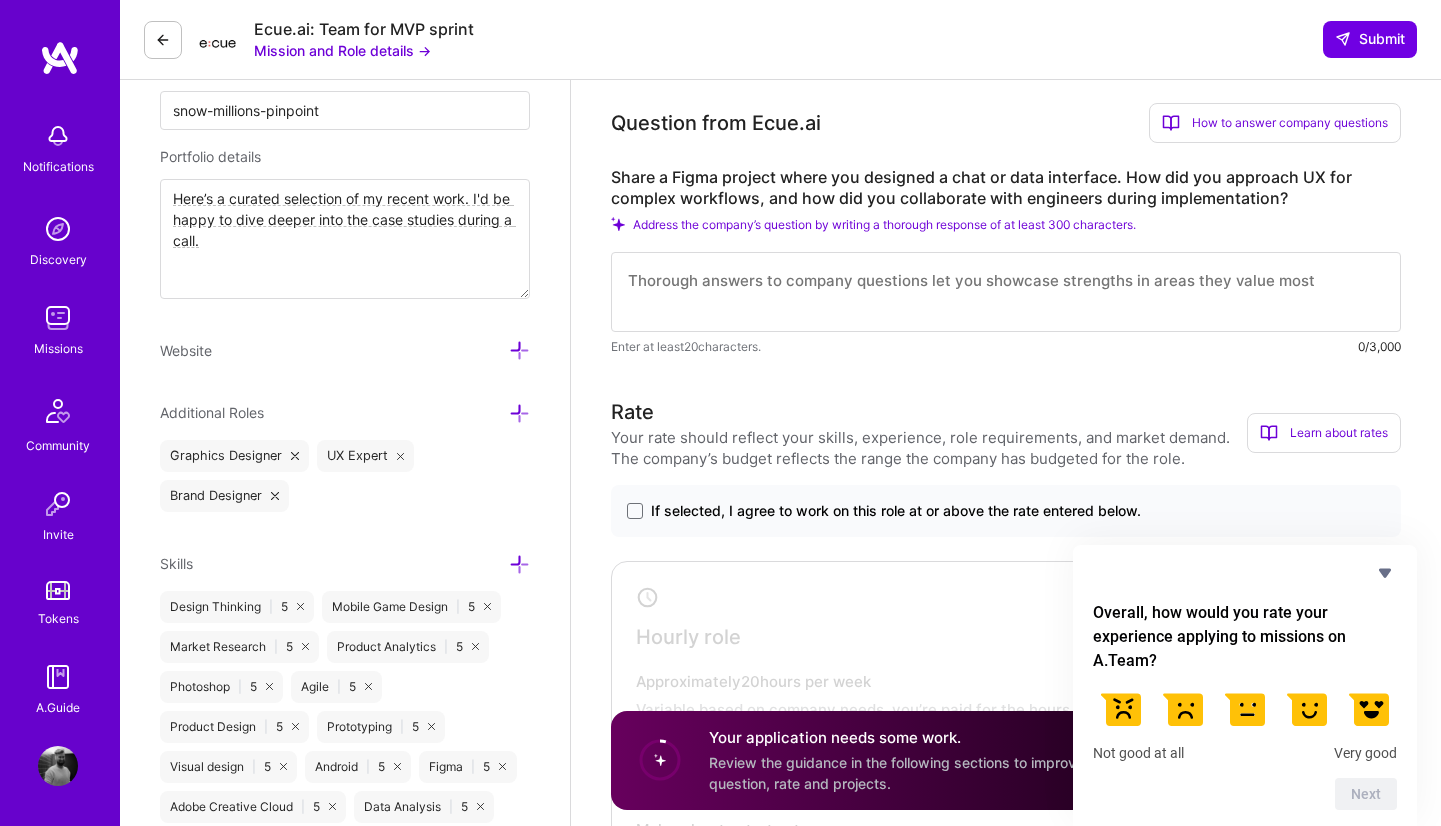 click on "Here’s a curated selection of my recent work. I'd be happy to dive deeper into the case studies during a call." at bounding box center [345, 239] 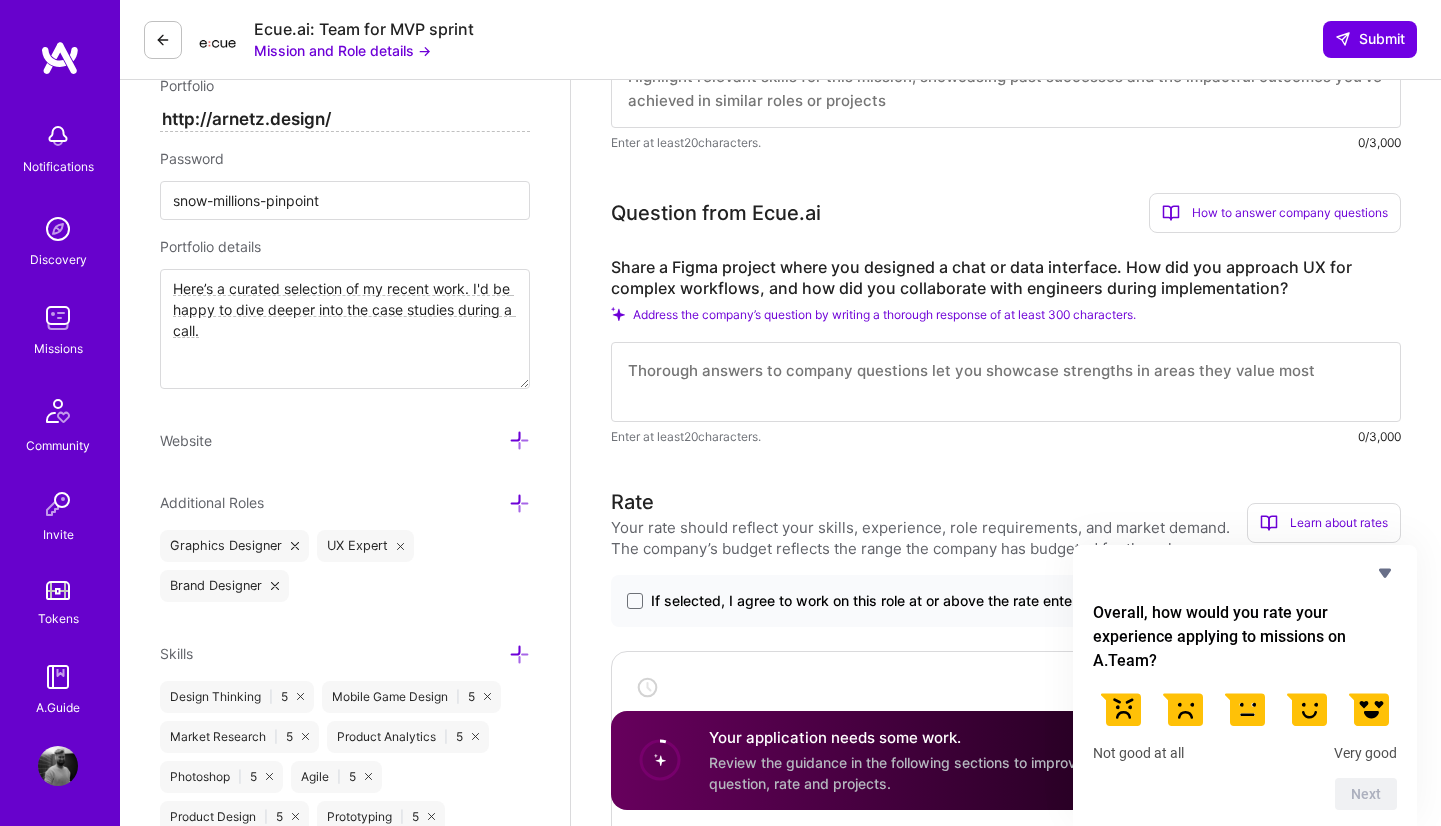 scroll, scrollTop: 662, scrollLeft: 0, axis: vertical 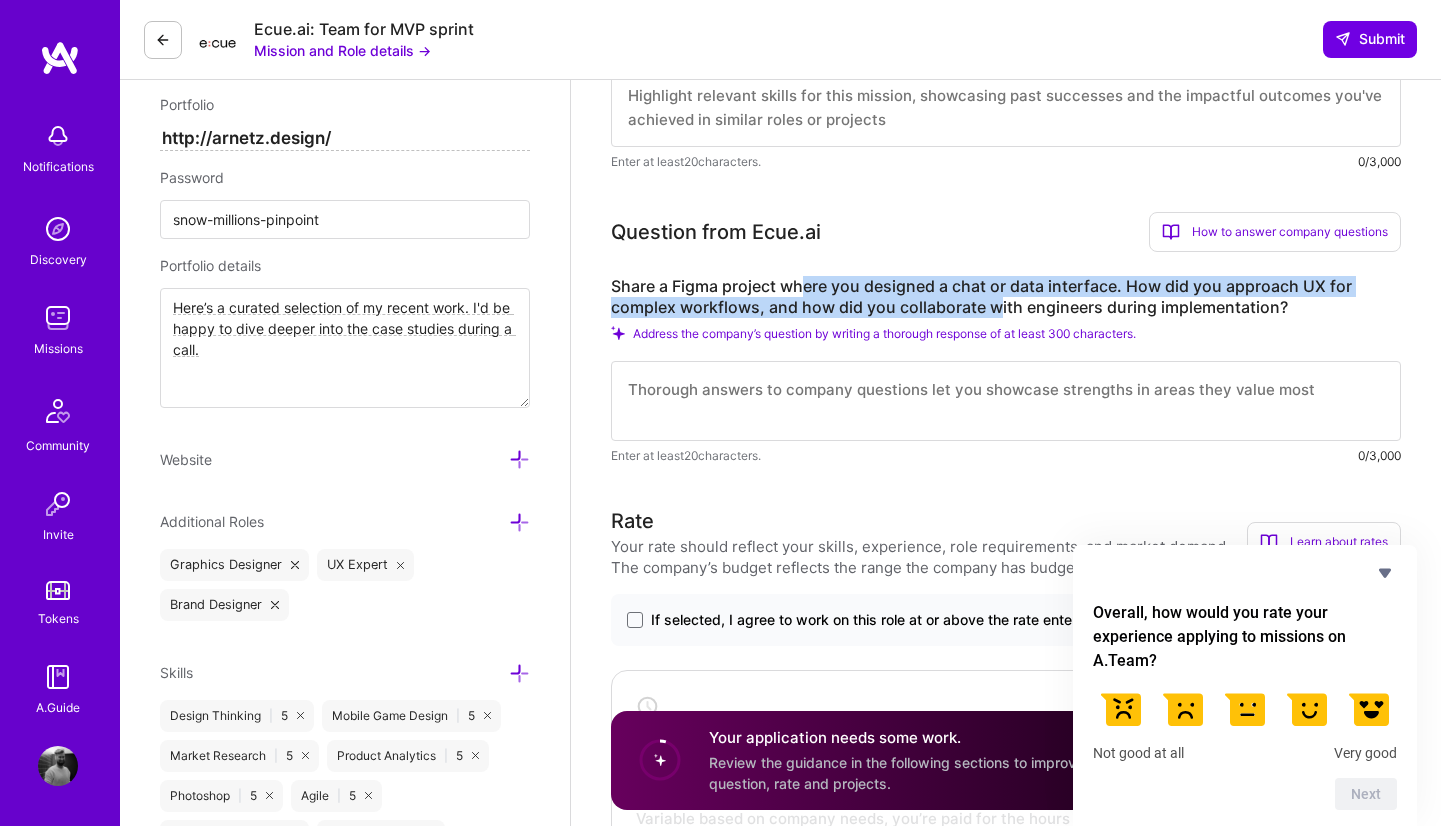 drag, startPoint x: 820, startPoint y: 284, endPoint x: 1003, endPoint y: 303, distance: 183.98369 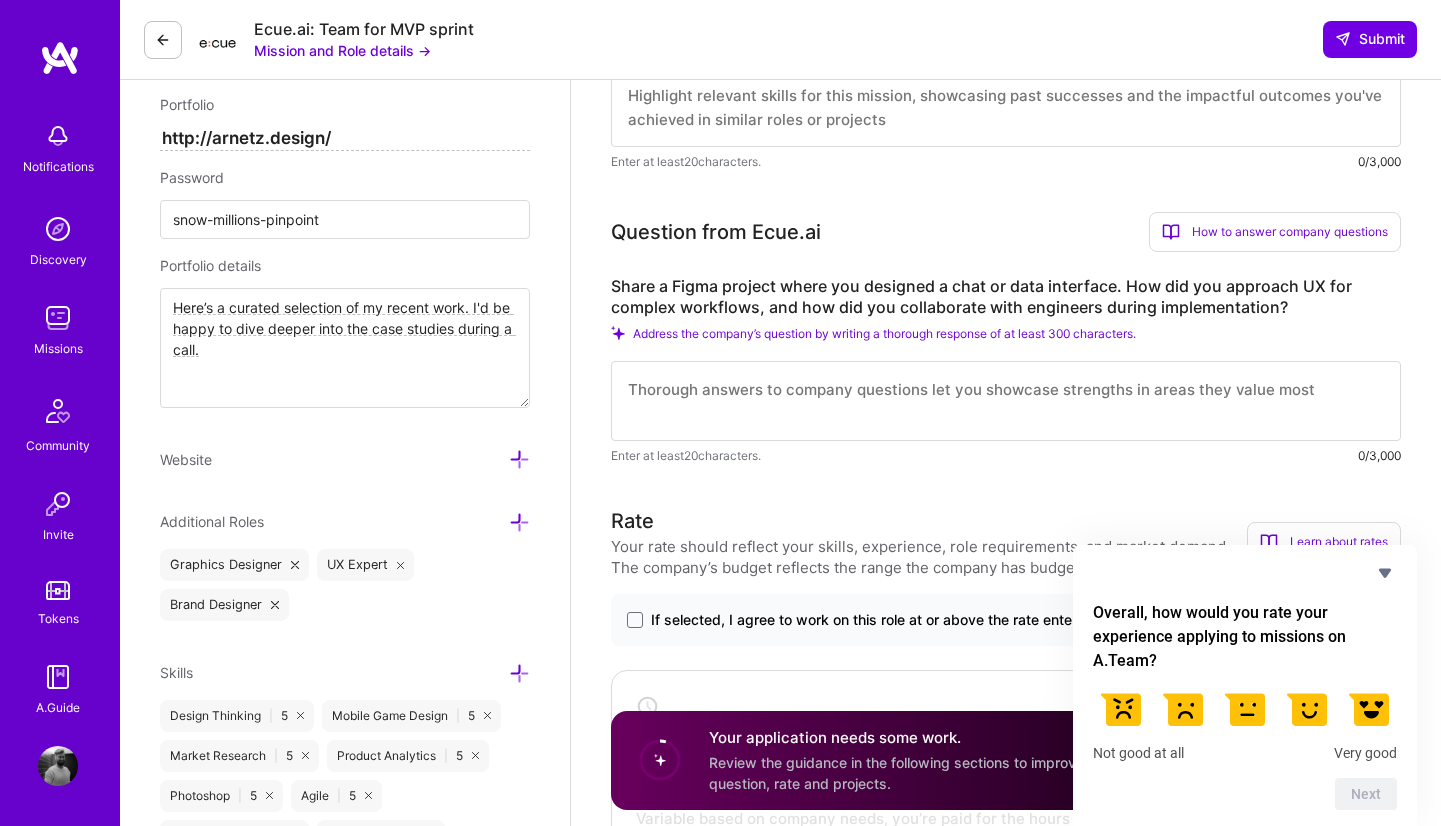 click on "Share a Figma project where you designed a chat or data interface. How did you approach UX for complex workflows, and how did you collaborate with engineers during implementation?" at bounding box center (1006, 297) 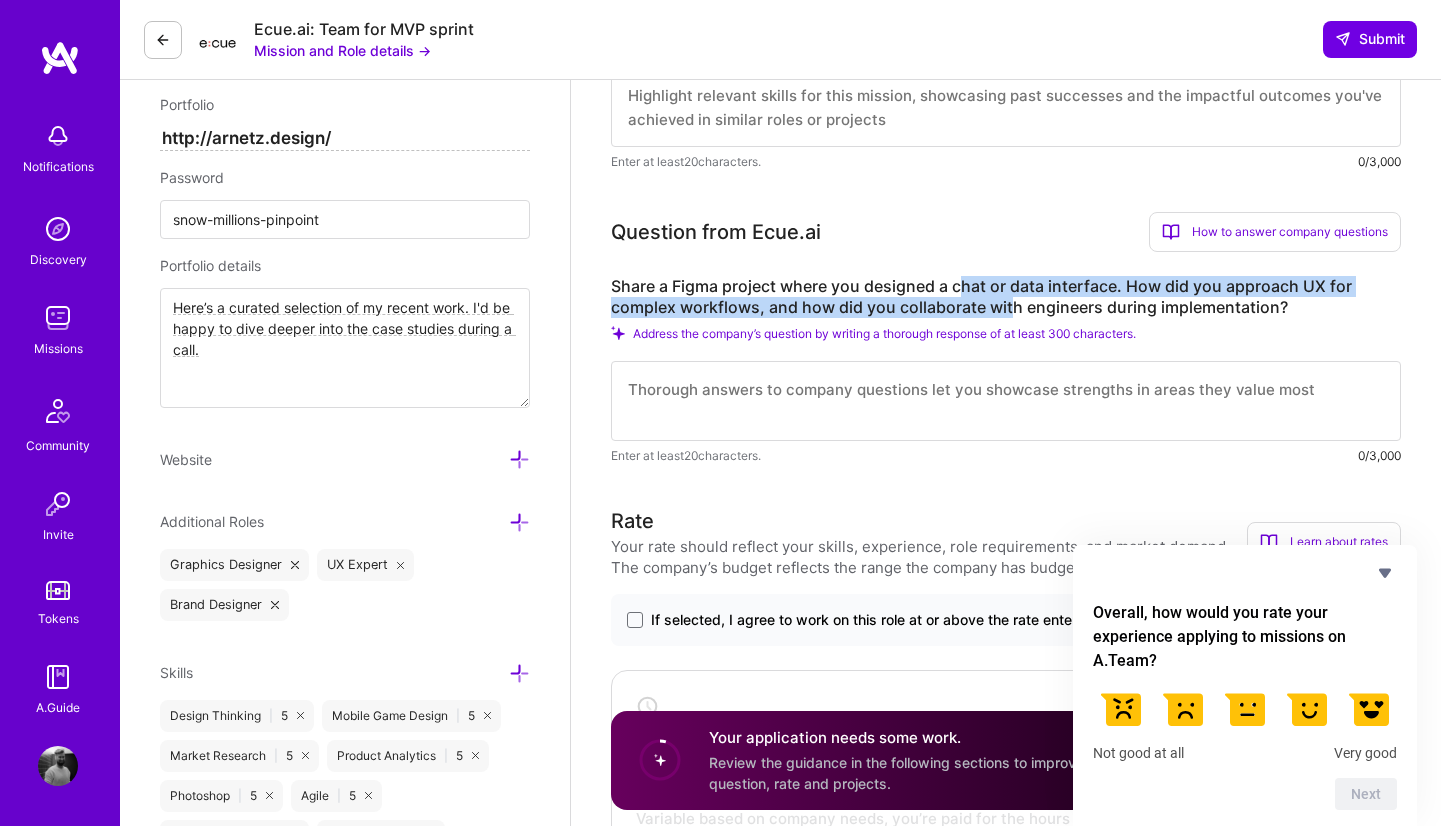 drag, startPoint x: 1013, startPoint y: 304, endPoint x: 956, endPoint y: 277, distance: 63.07139 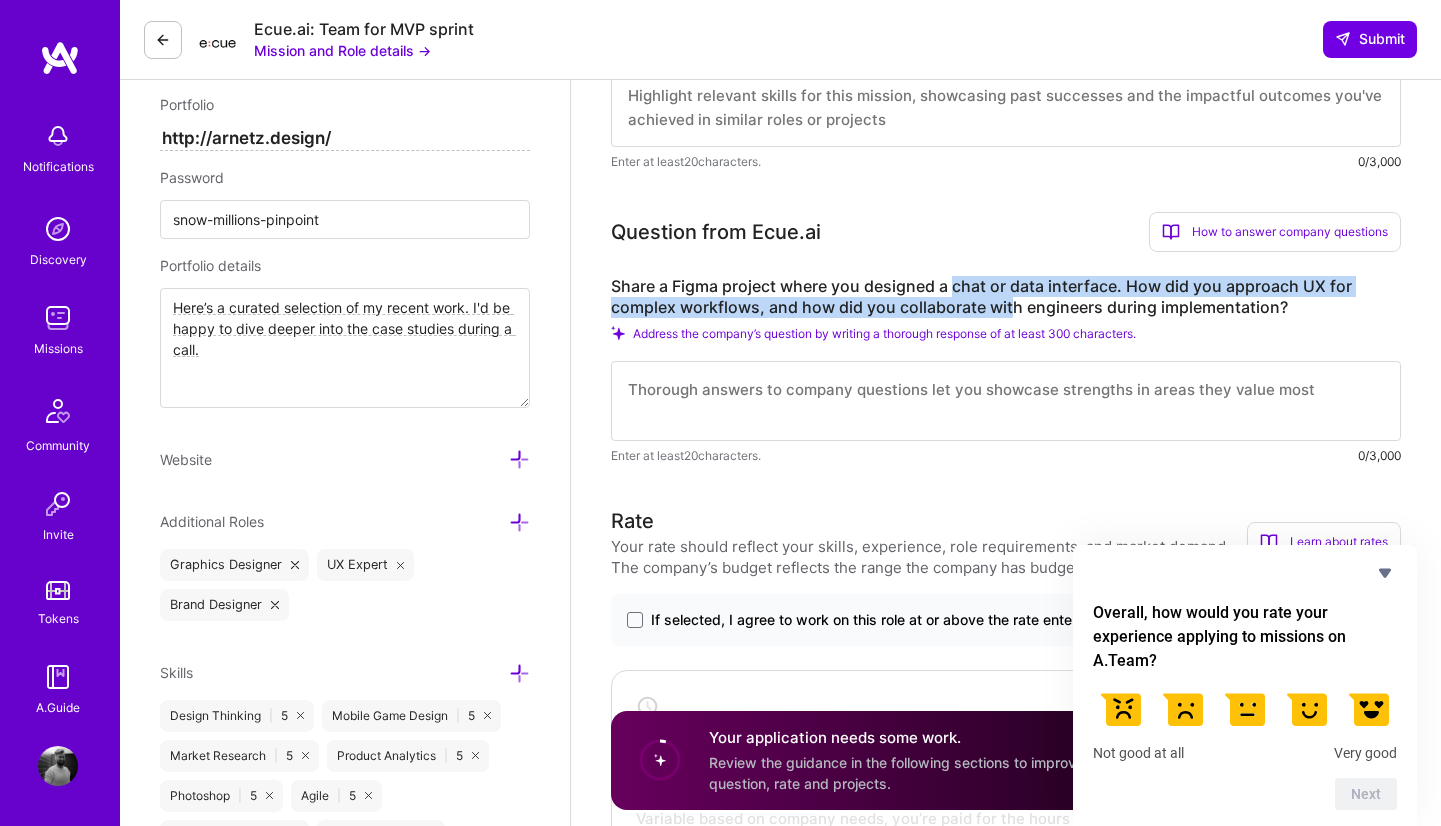 click on "Share a Figma project where you designed a chat or data interface. How did you approach UX for complex workflows, and how did you collaborate with engineers during implementation?" at bounding box center (1006, 297) 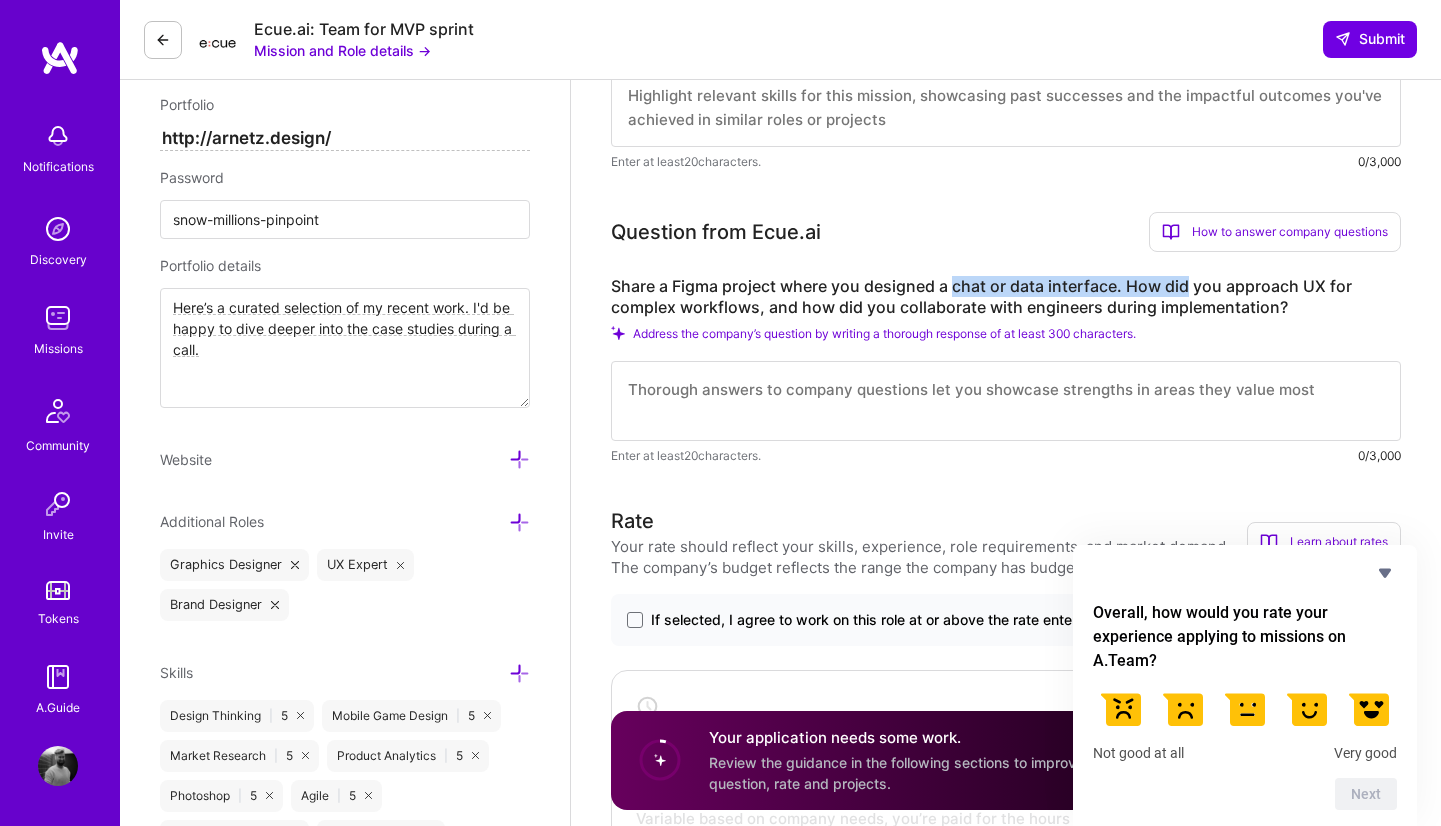 drag, startPoint x: 956, startPoint y: 277, endPoint x: 1176, endPoint y: 290, distance: 220.38376 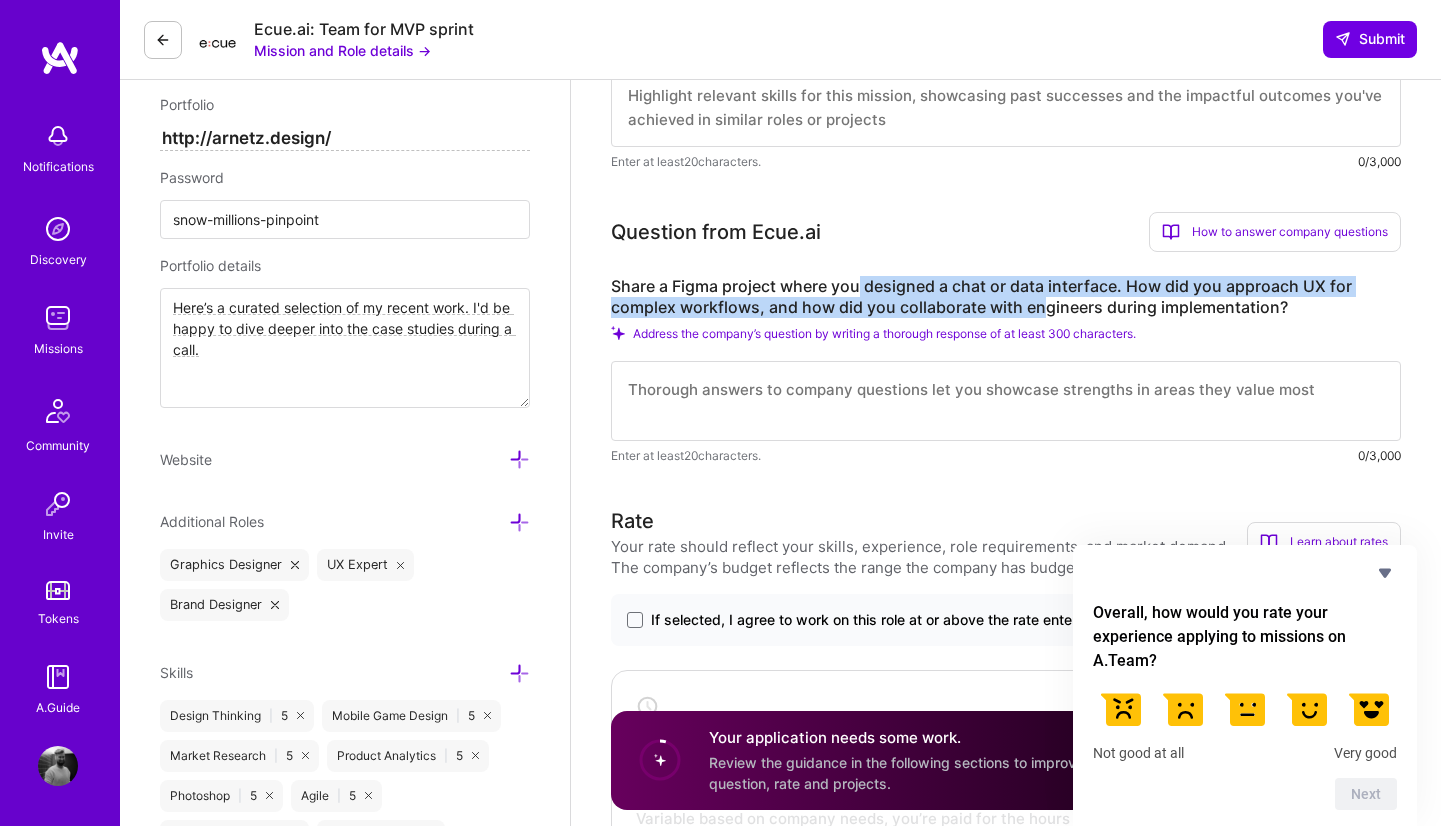 drag, startPoint x: 862, startPoint y: 287, endPoint x: 1068, endPoint y: 301, distance: 206.47517 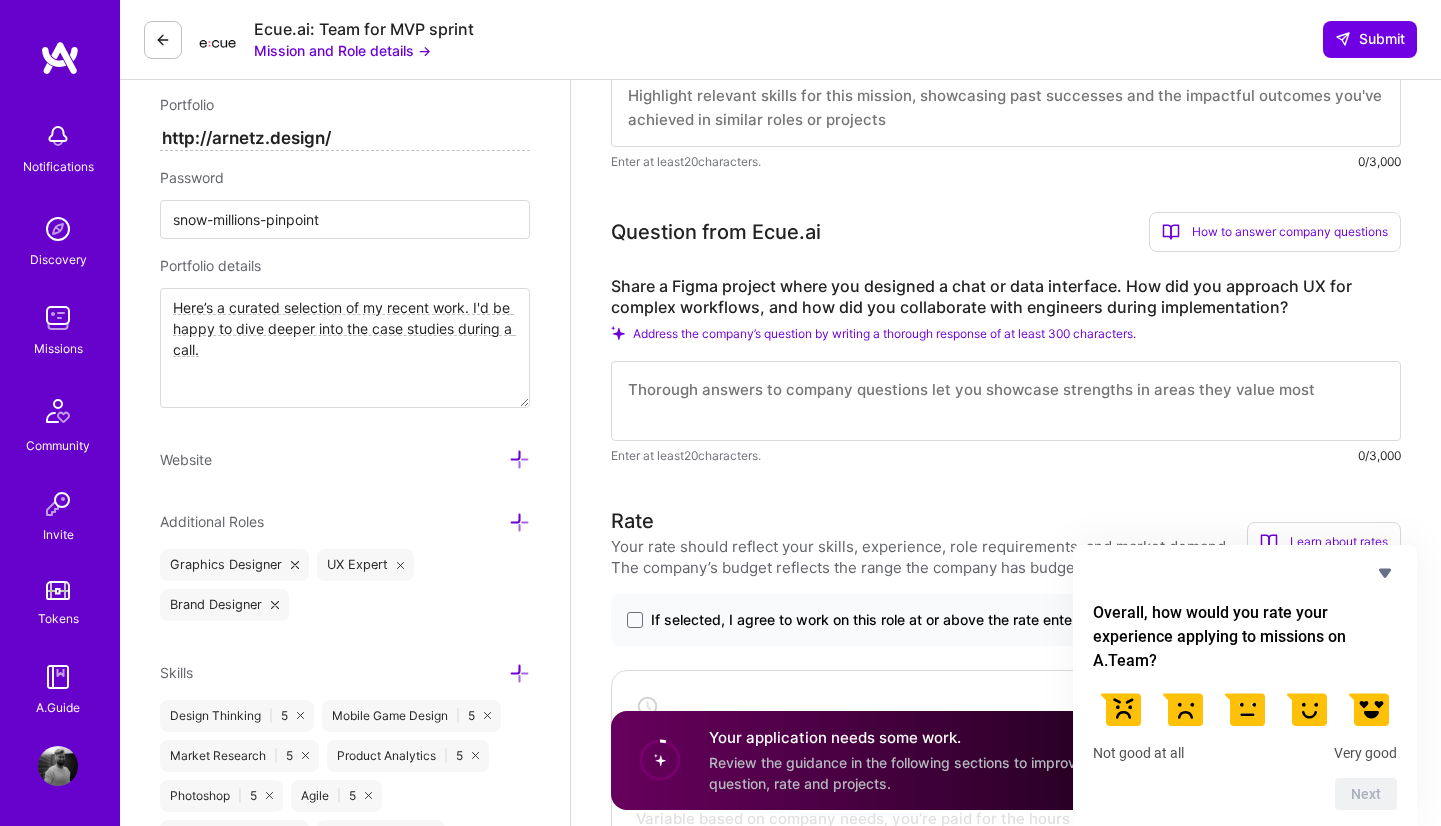 click on "Share a Figma project where you designed a chat or data interface. How did you approach UX for complex workflows, and how did you collaborate with engineers during implementation?" at bounding box center (1006, 297) 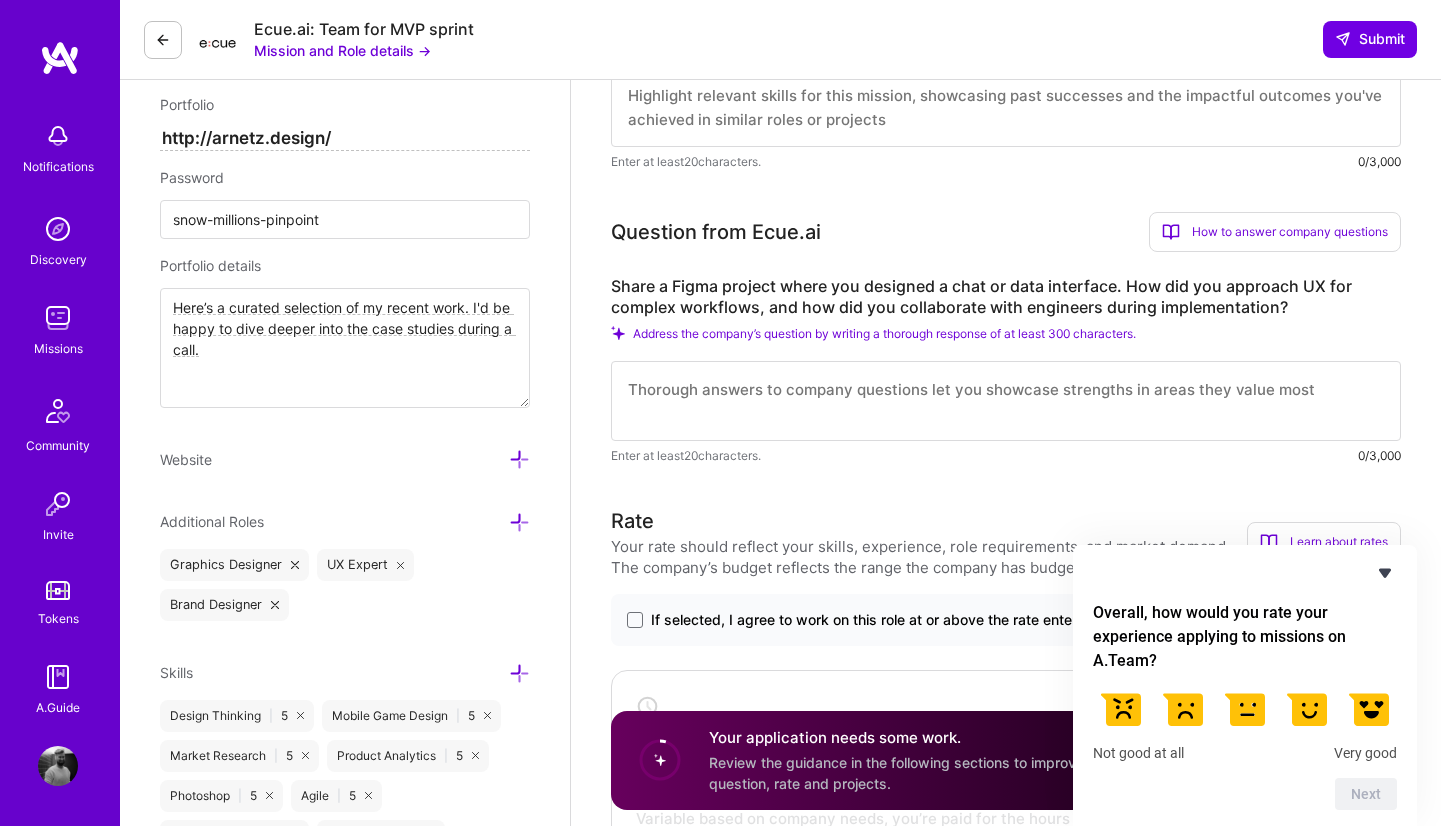 click 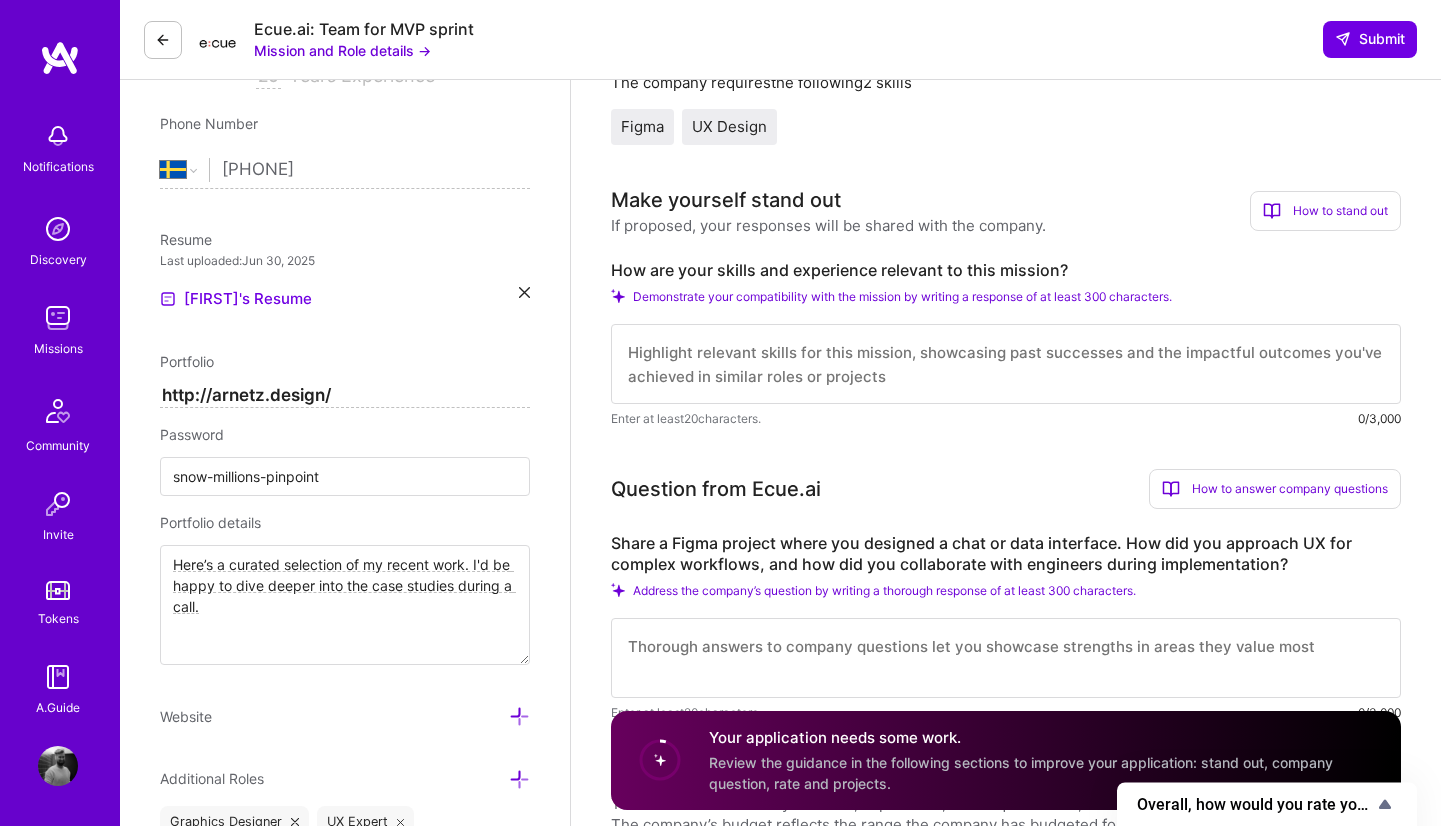 scroll, scrollTop: 369, scrollLeft: 0, axis: vertical 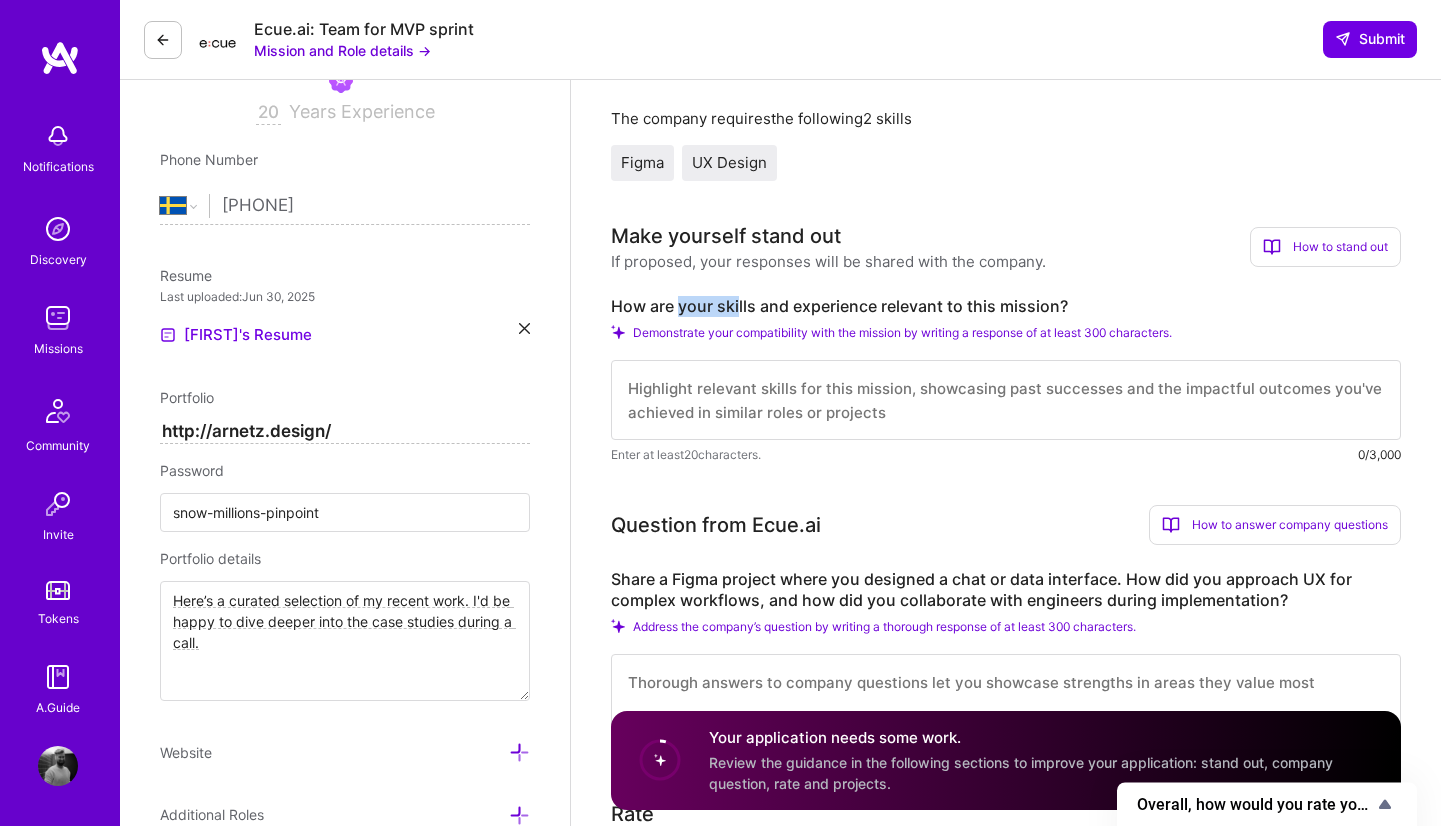 drag, startPoint x: 681, startPoint y: 296, endPoint x: 842, endPoint y: 298, distance: 161.01242 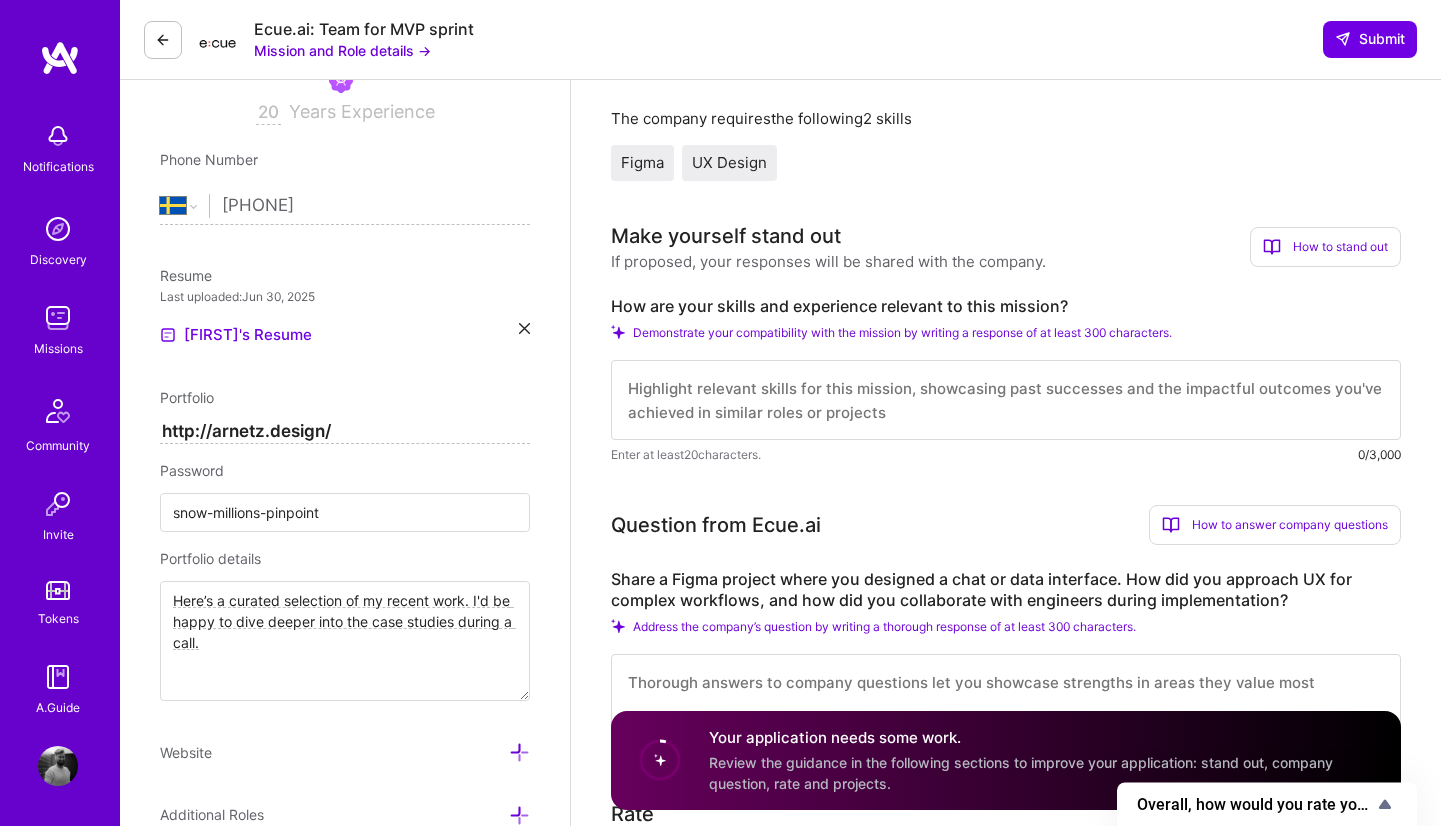 click on "How are your skills and experience relevant to this mission?" at bounding box center [1006, 306] 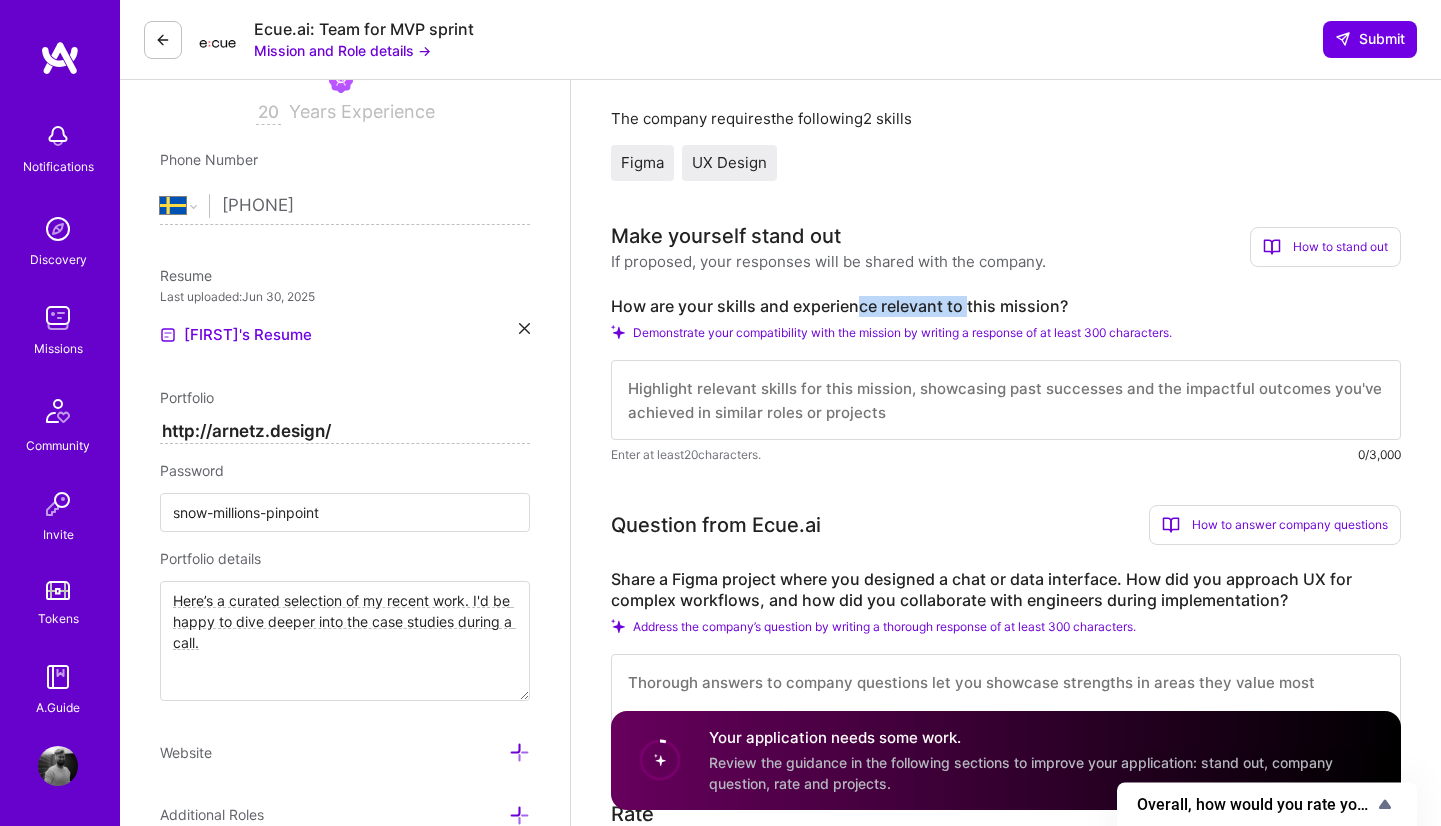 drag, startPoint x: 967, startPoint y: 299, endPoint x: 812, endPoint y: 299, distance: 155 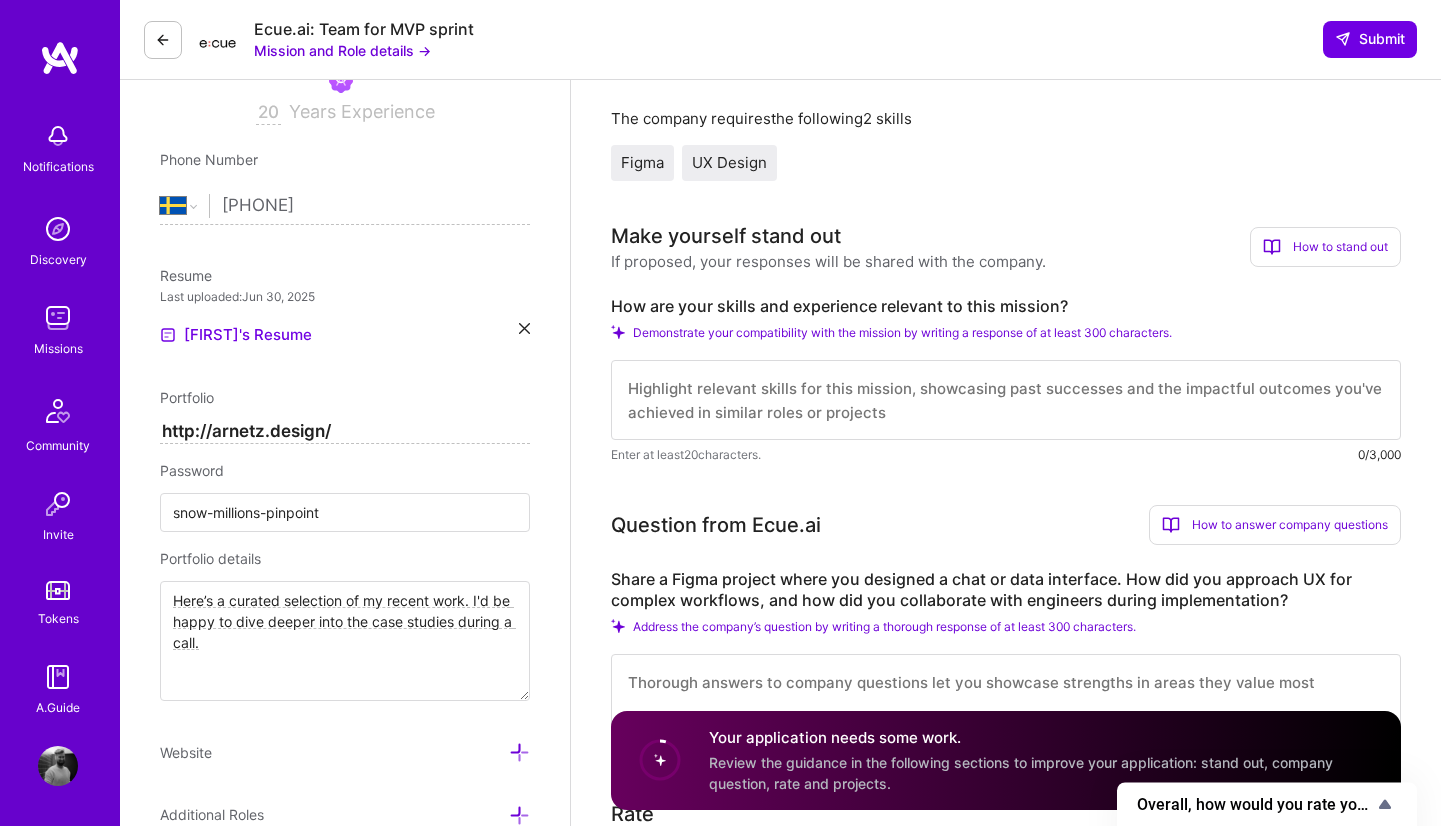 click on "How are your skills and experience relevant to this mission?" at bounding box center (1006, 306) 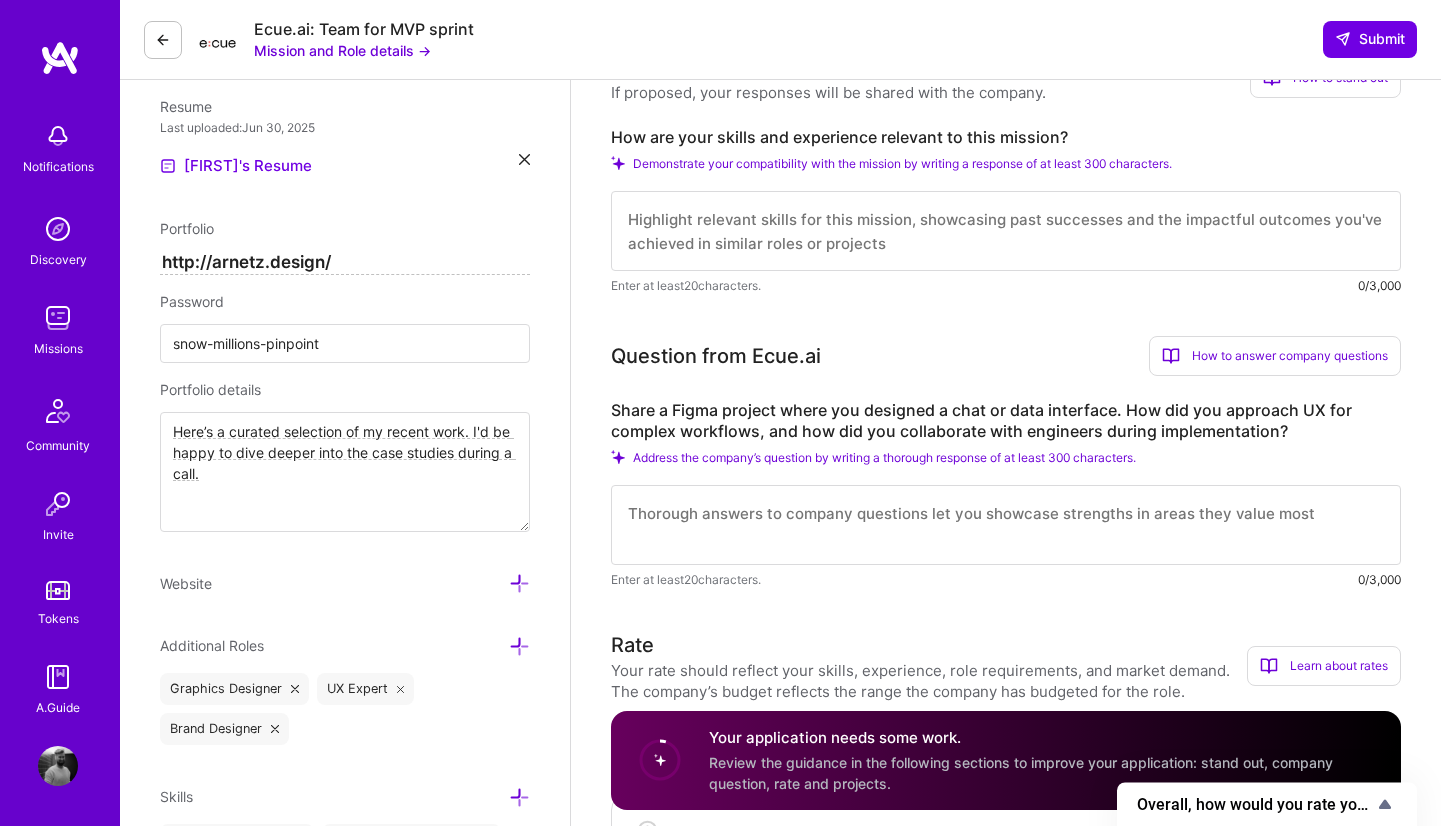 scroll, scrollTop: 542, scrollLeft: 0, axis: vertical 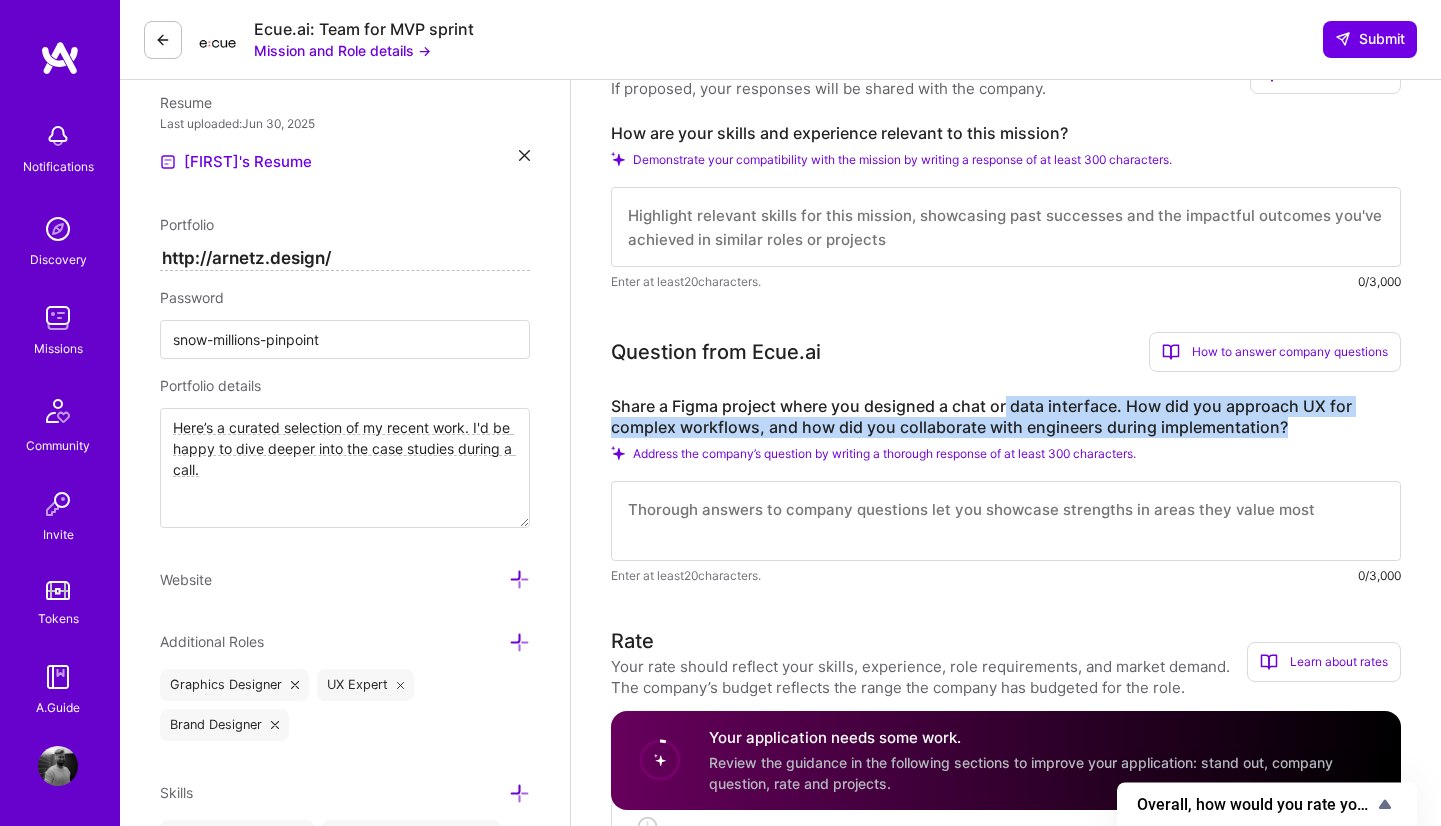 drag, startPoint x: 1323, startPoint y: 421, endPoint x: 1004, endPoint y: 402, distance: 319.56534 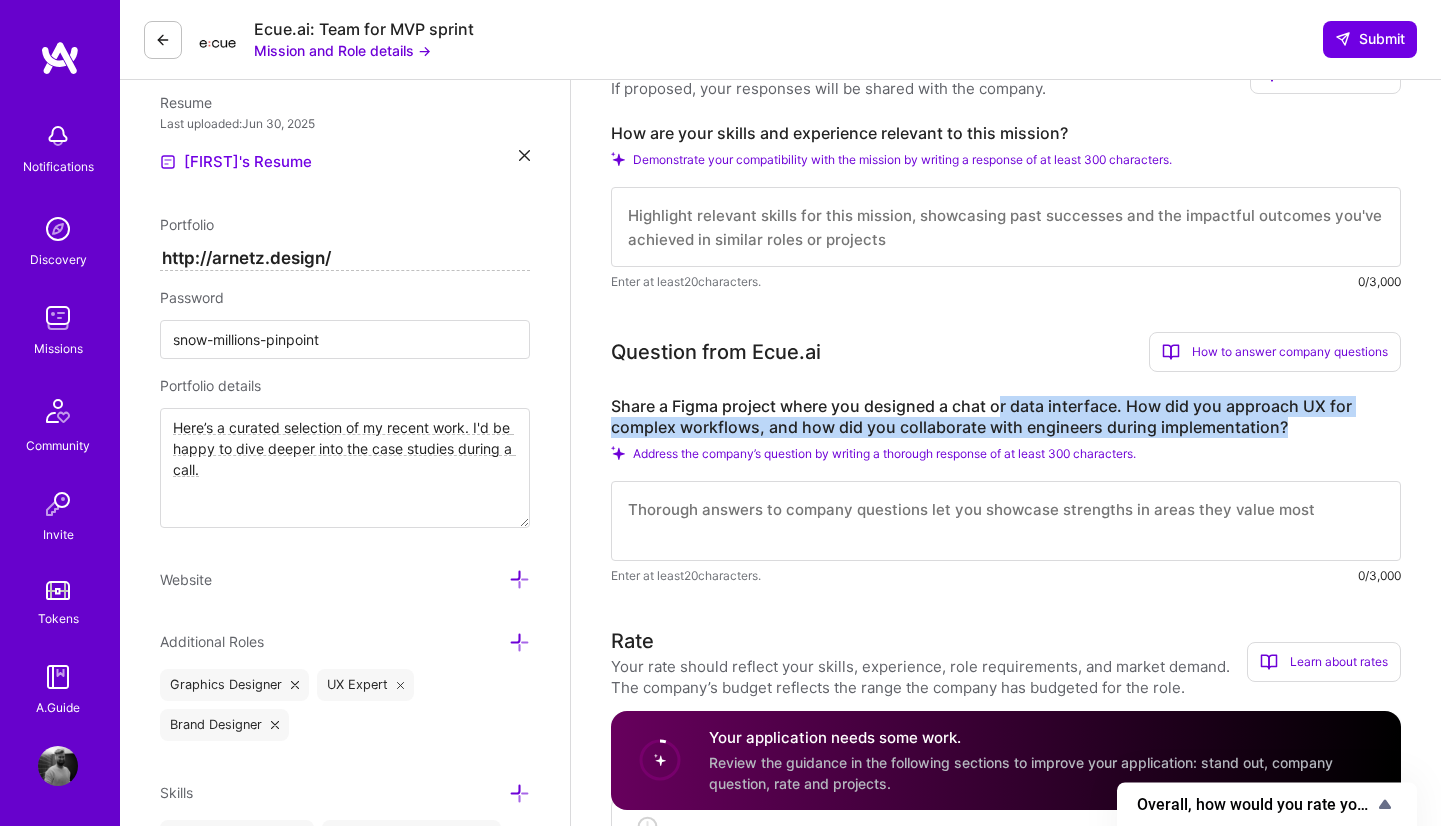 click on "Share a Figma project where you designed a chat or data interface. How did you approach UX for complex workflows, and how did you collaborate with engineers during implementation?" at bounding box center (1006, 417) 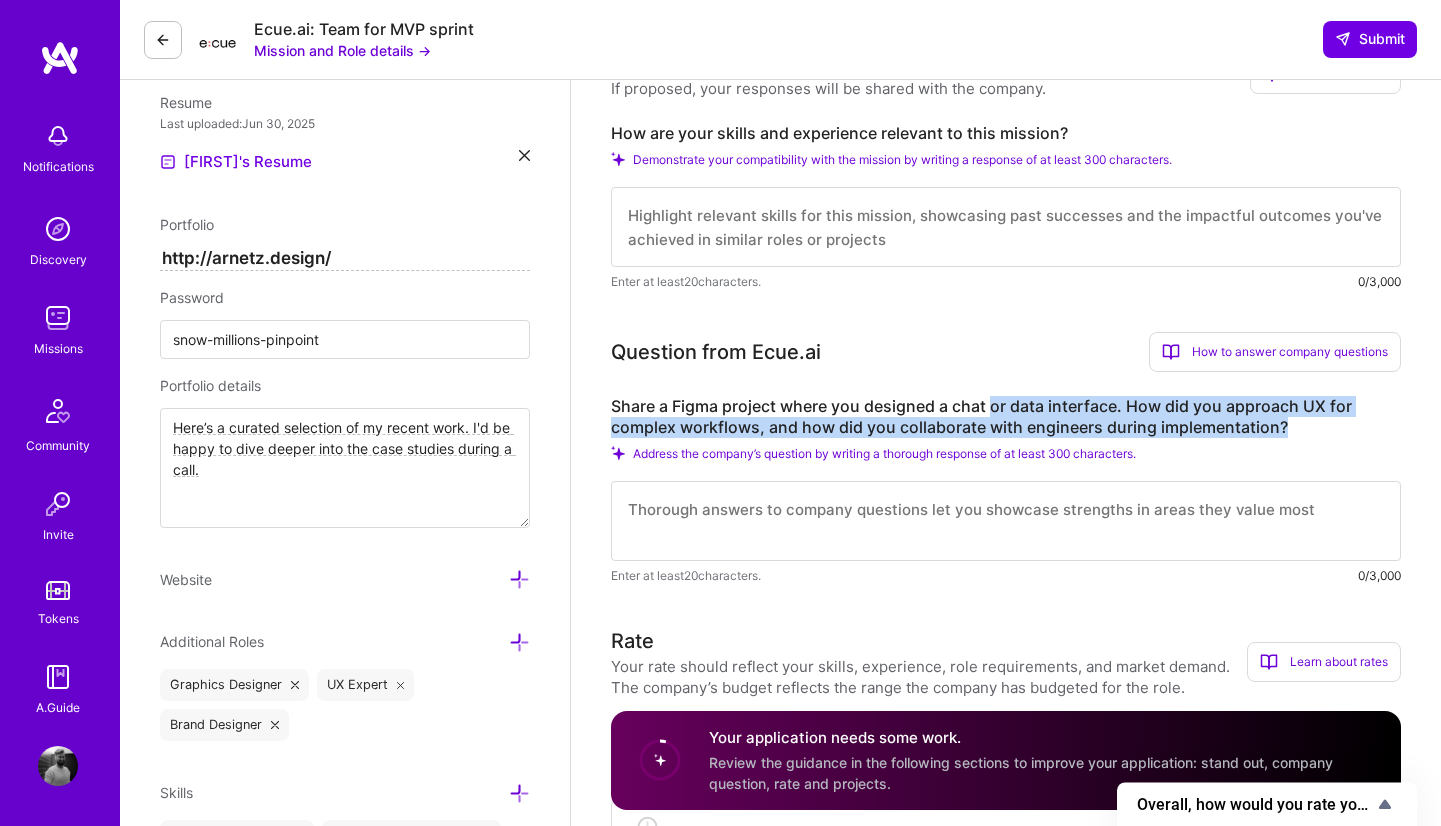 drag, startPoint x: 1004, startPoint y: 402, endPoint x: 1331, endPoint y: 425, distance: 327.80786 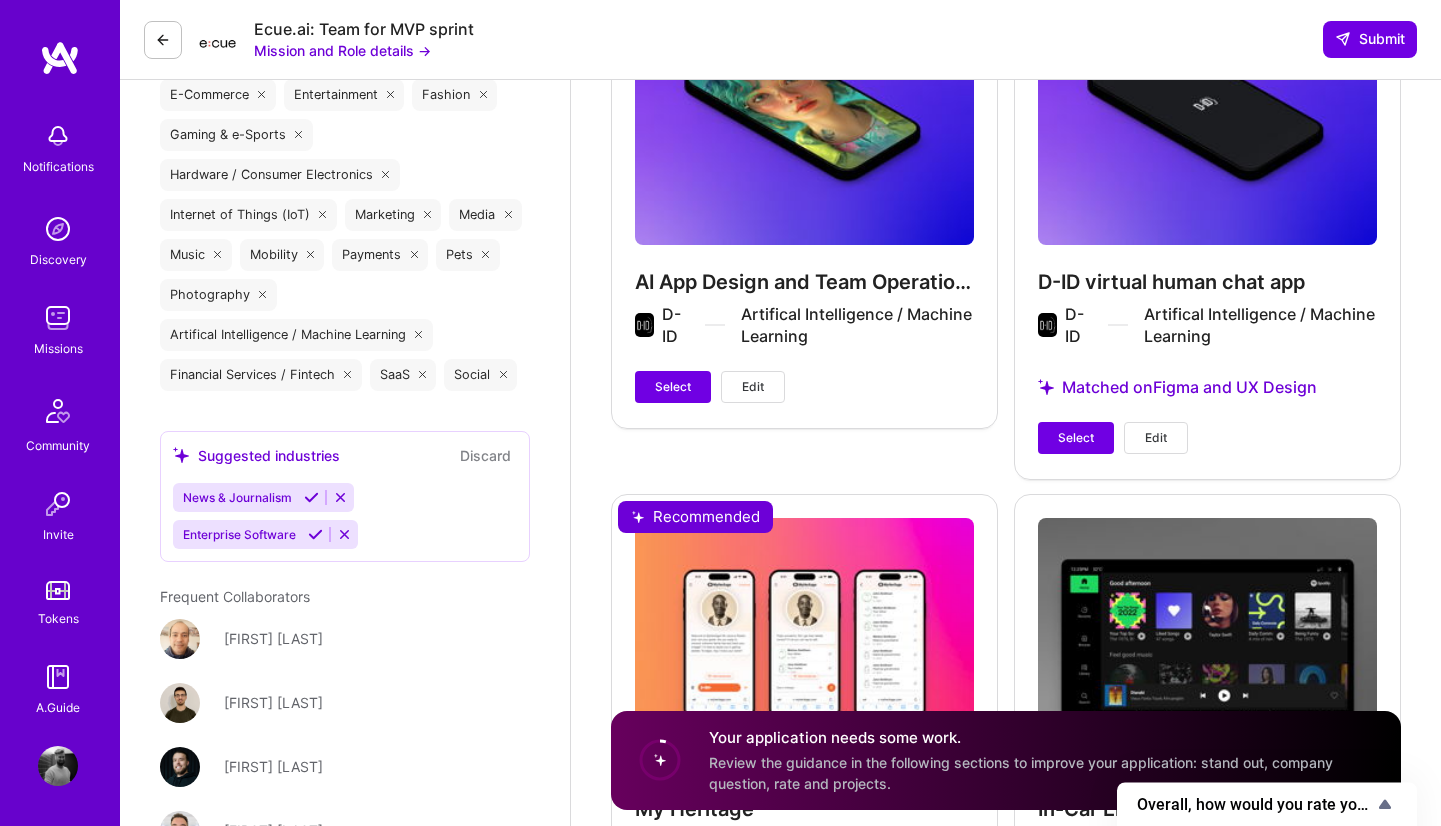 scroll, scrollTop: 2478, scrollLeft: 0, axis: vertical 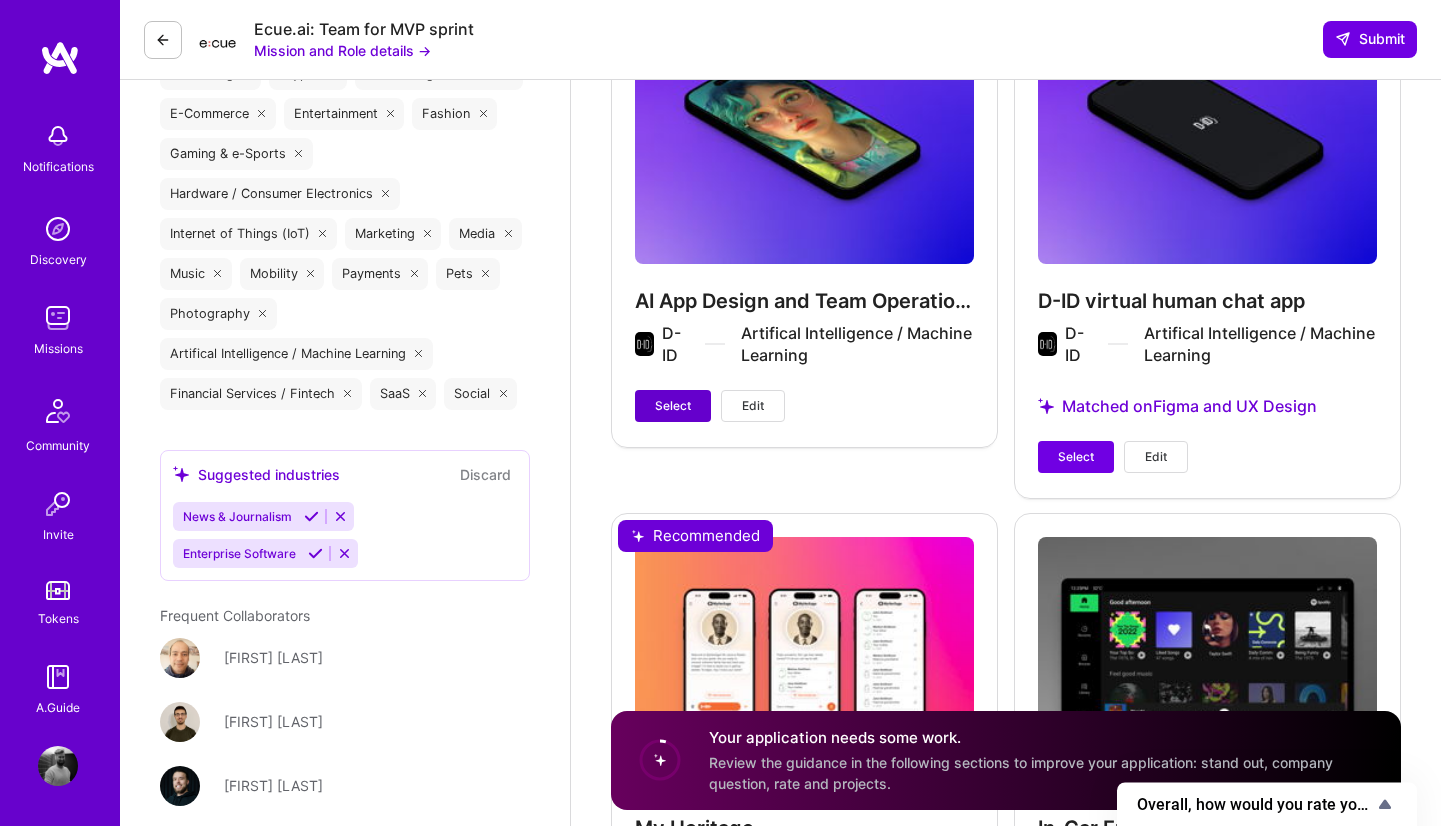 click on "Select" at bounding box center [673, 406] 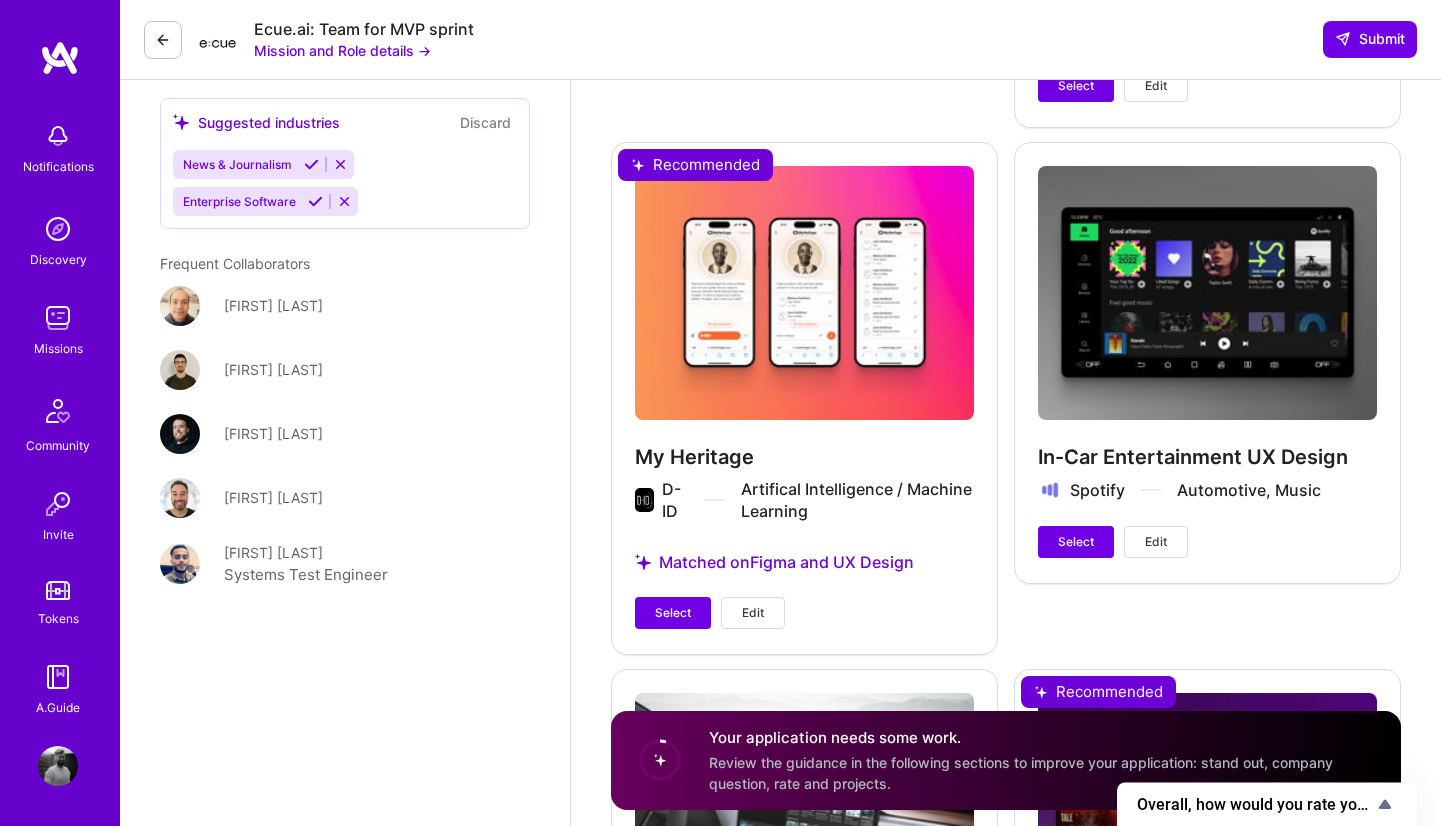 scroll, scrollTop: 2844, scrollLeft: 0, axis: vertical 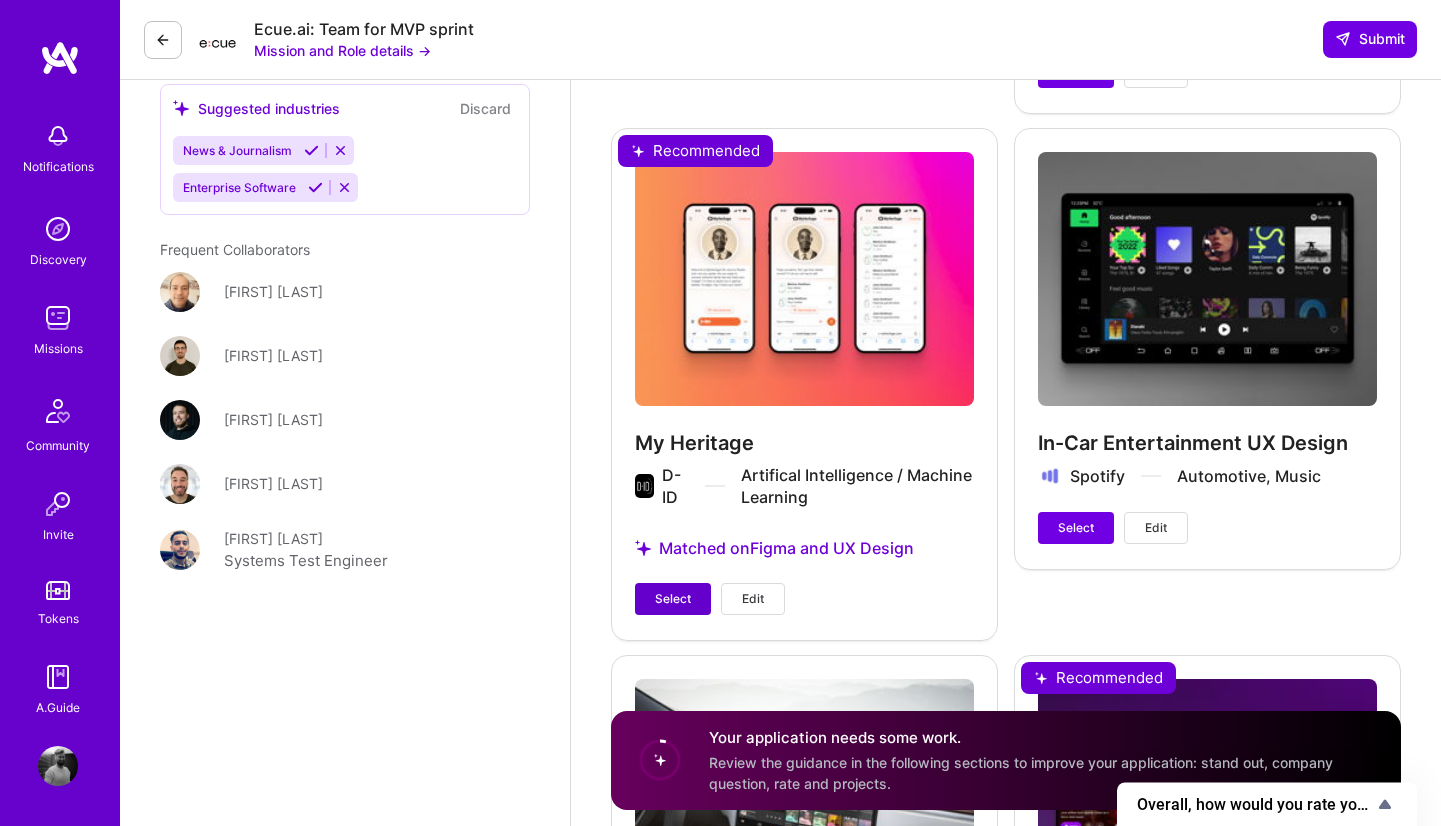 click on "Select" at bounding box center [673, 599] 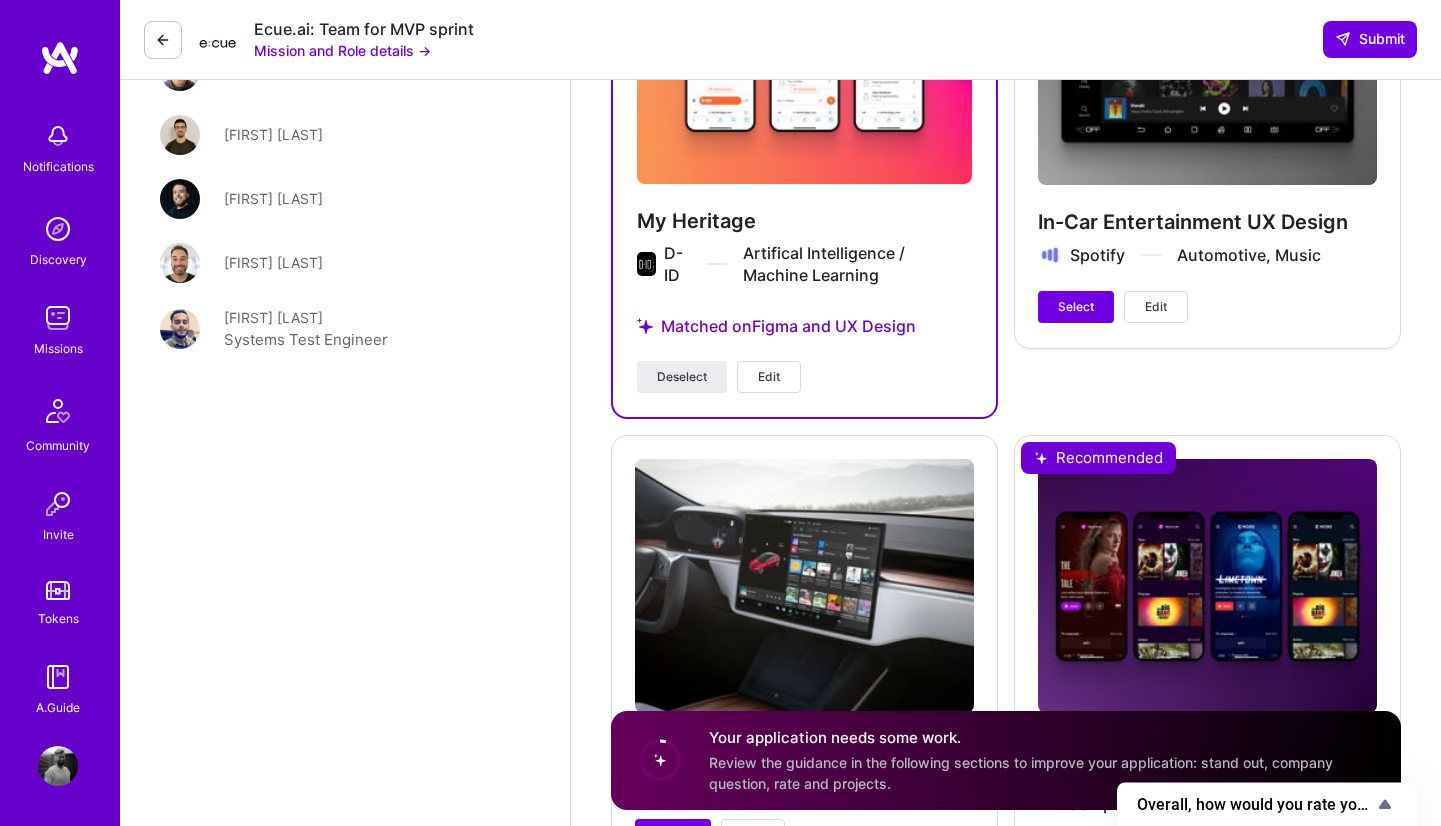 scroll, scrollTop: 3077, scrollLeft: 0, axis: vertical 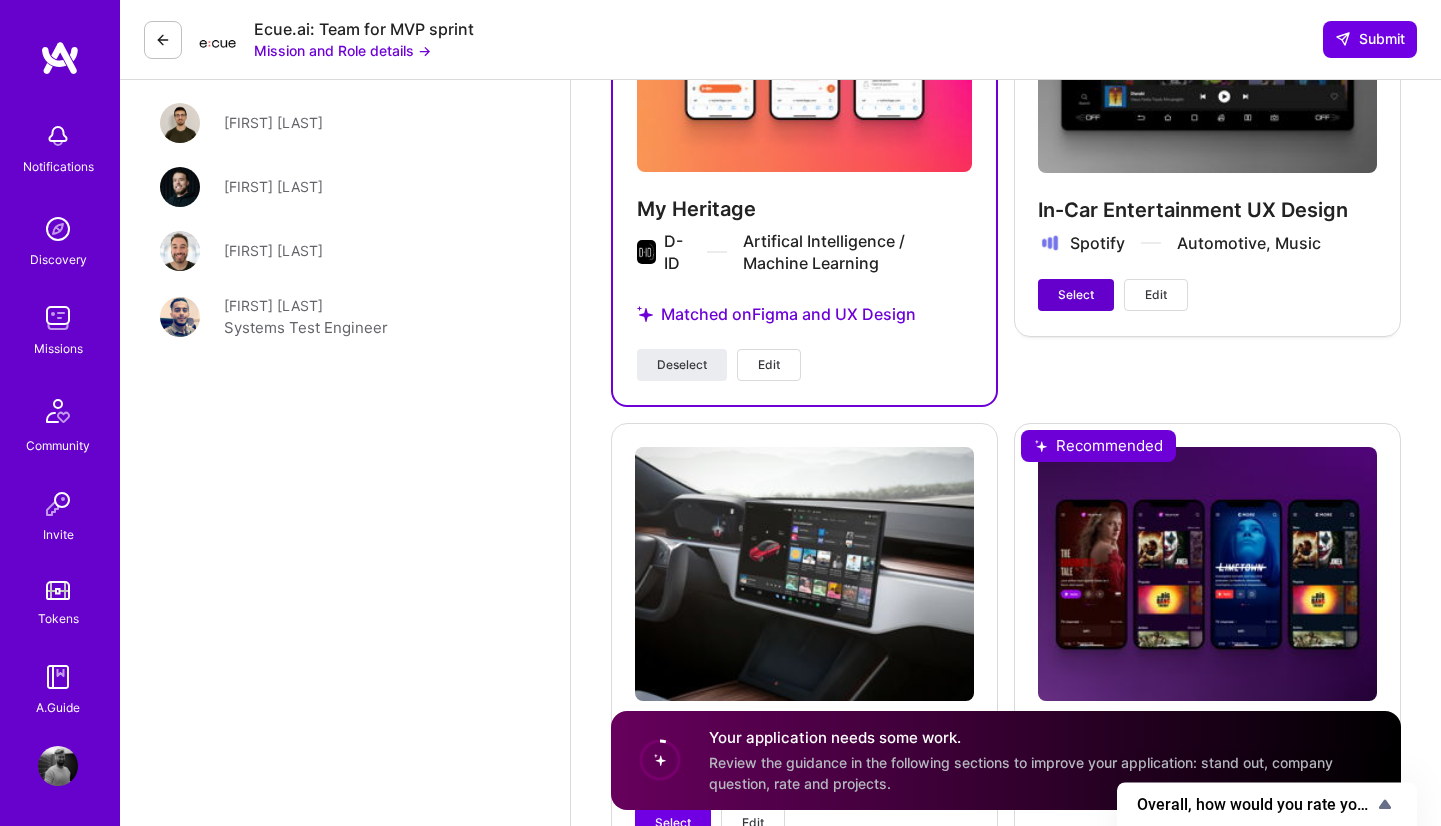 click on "Select" at bounding box center [1076, 295] 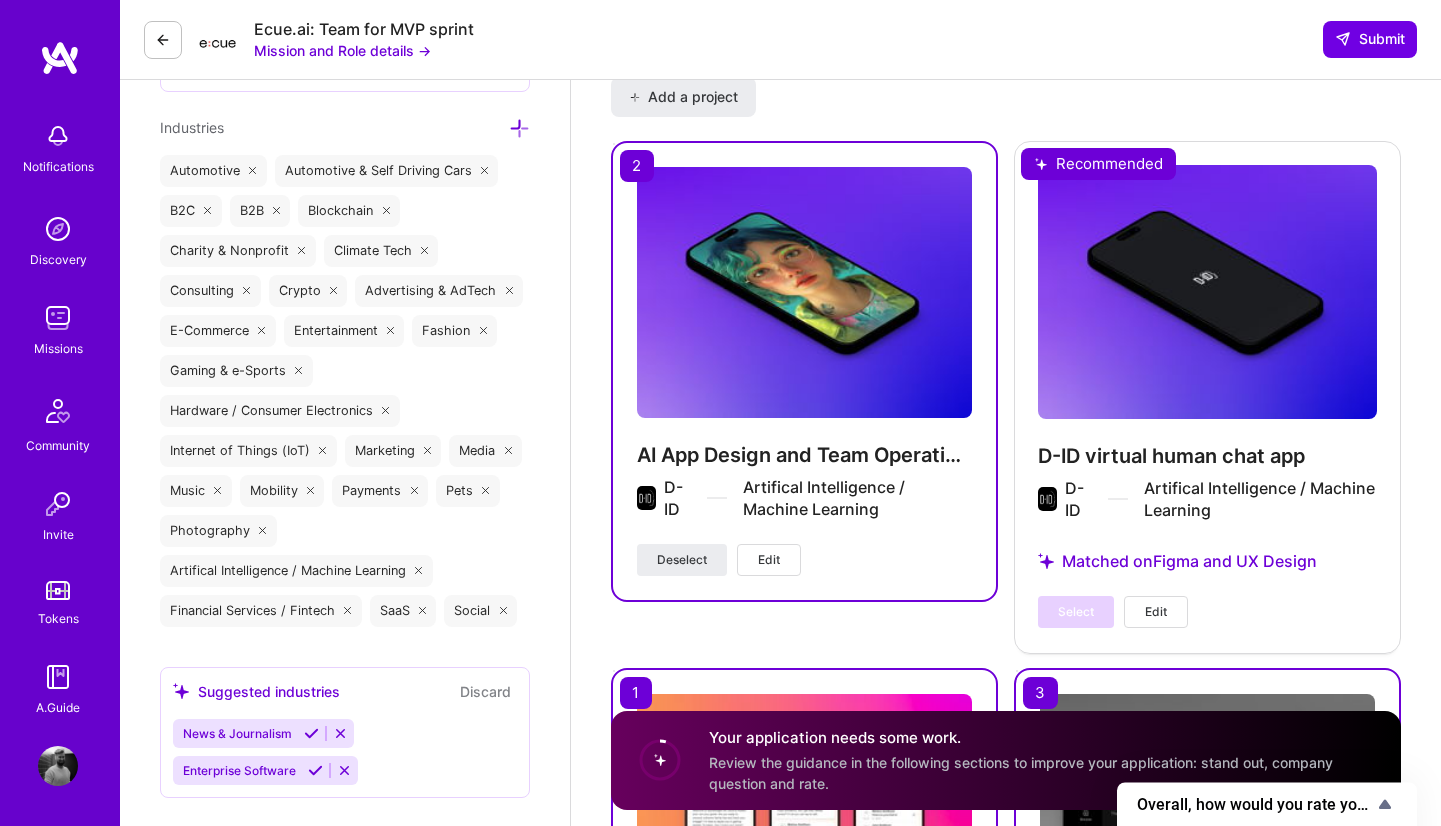 scroll, scrollTop: 2286, scrollLeft: 0, axis: vertical 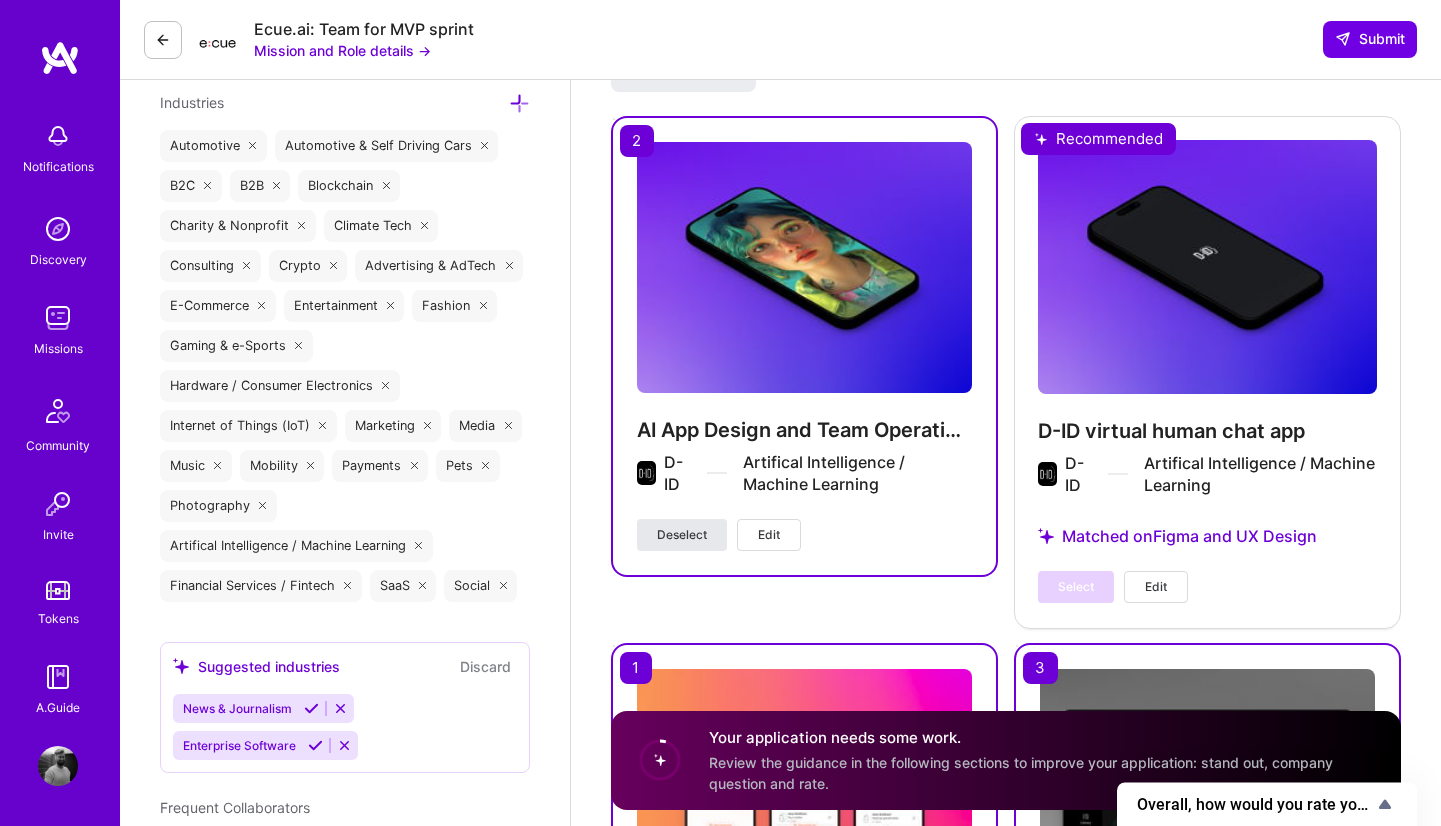 click on "Deselect" at bounding box center [682, 535] 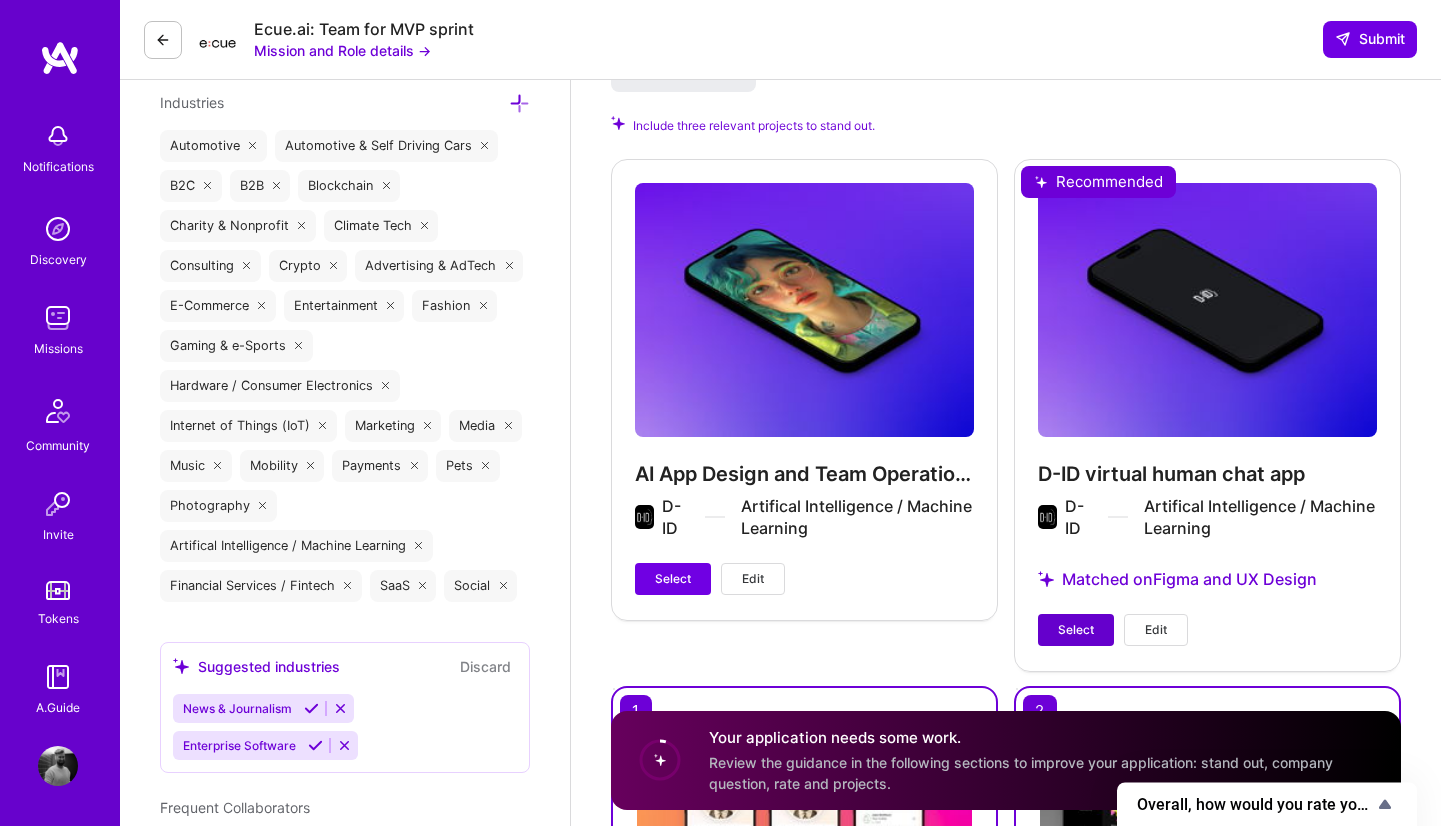click on "Select" at bounding box center [1076, 630] 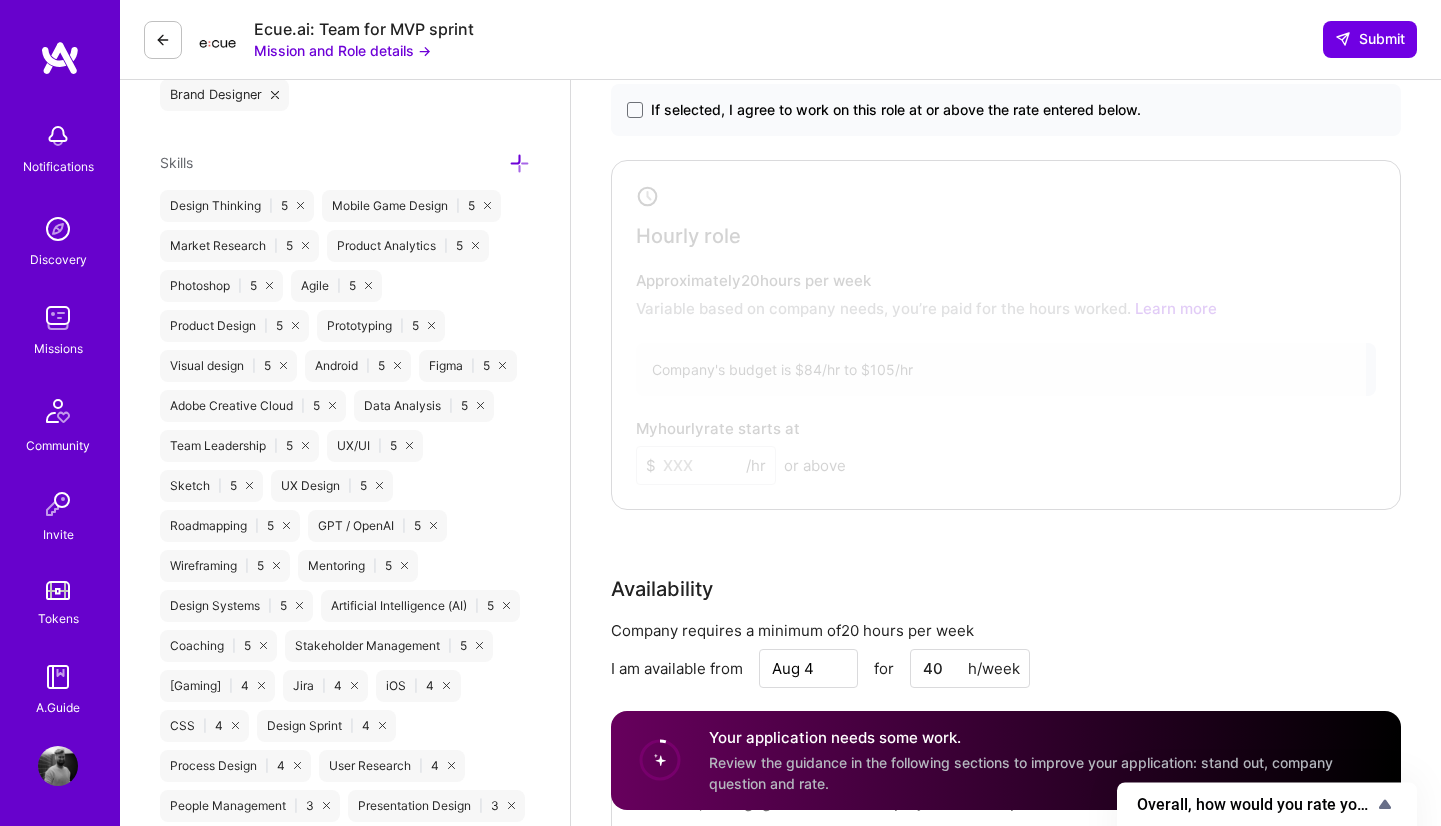 scroll, scrollTop: 1157, scrollLeft: 0, axis: vertical 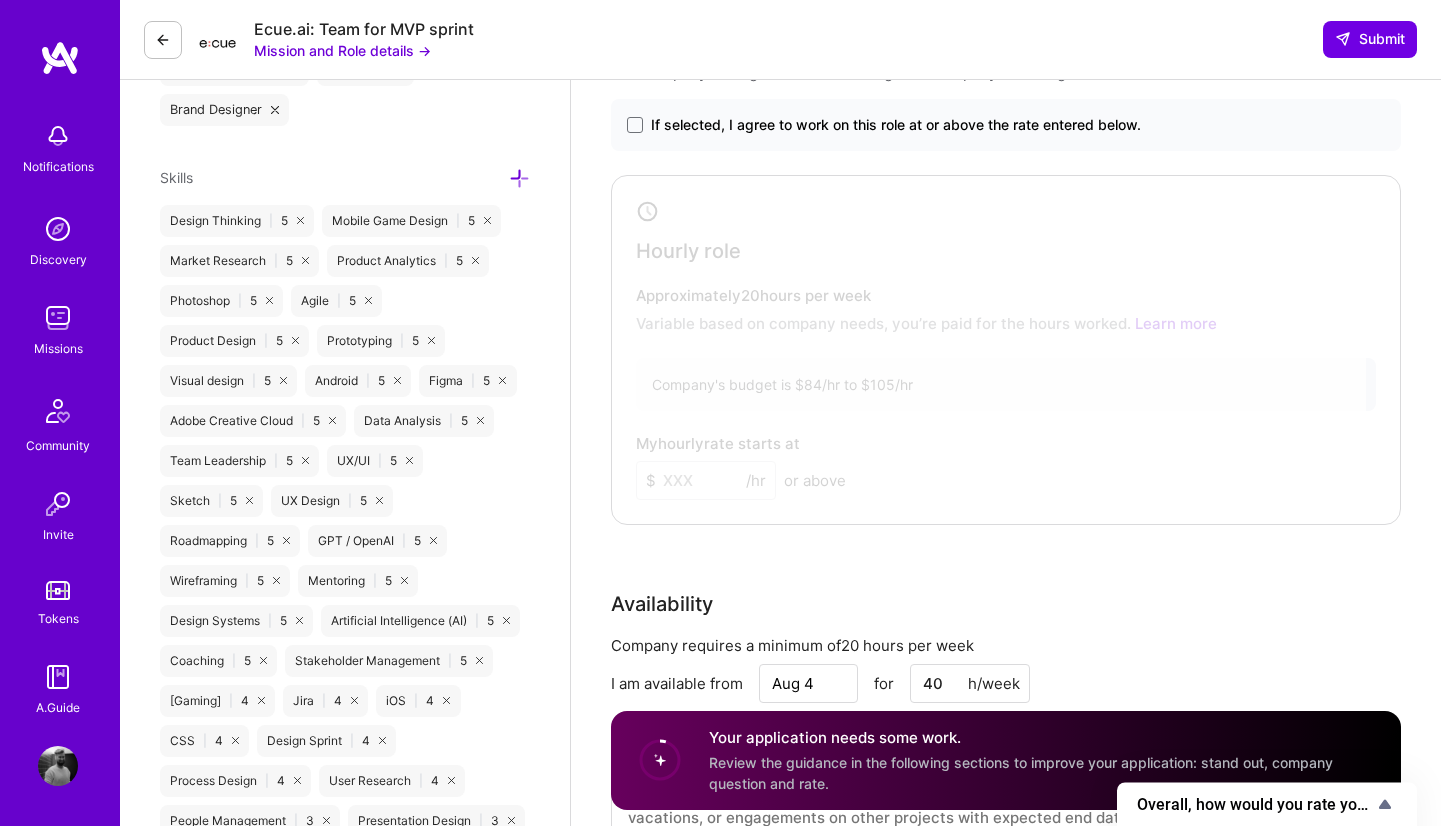 click on "If selected, I agree to work on this role at or above the rate entered below." at bounding box center [896, 125] 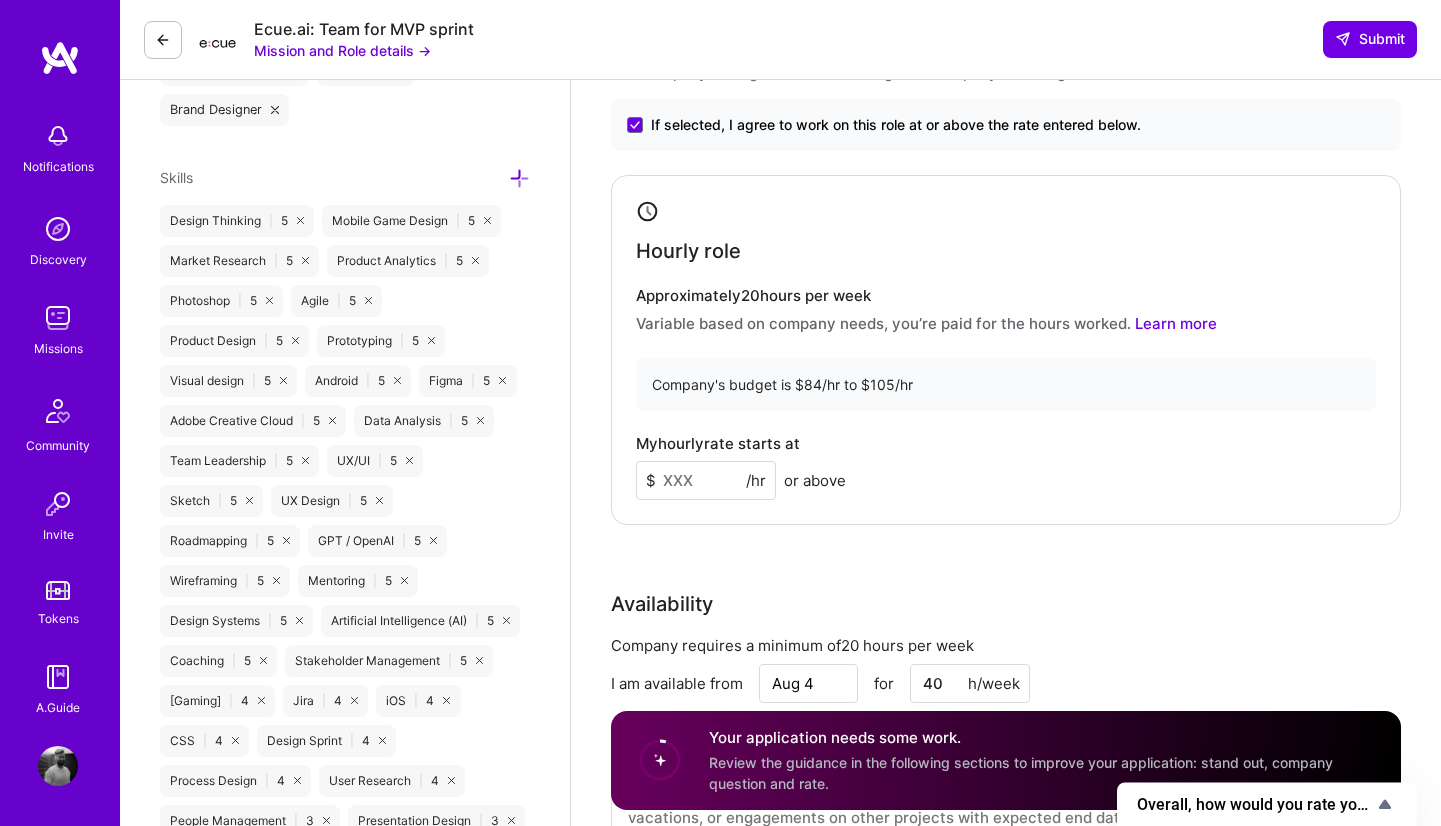 click at bounding box center [706, 480] 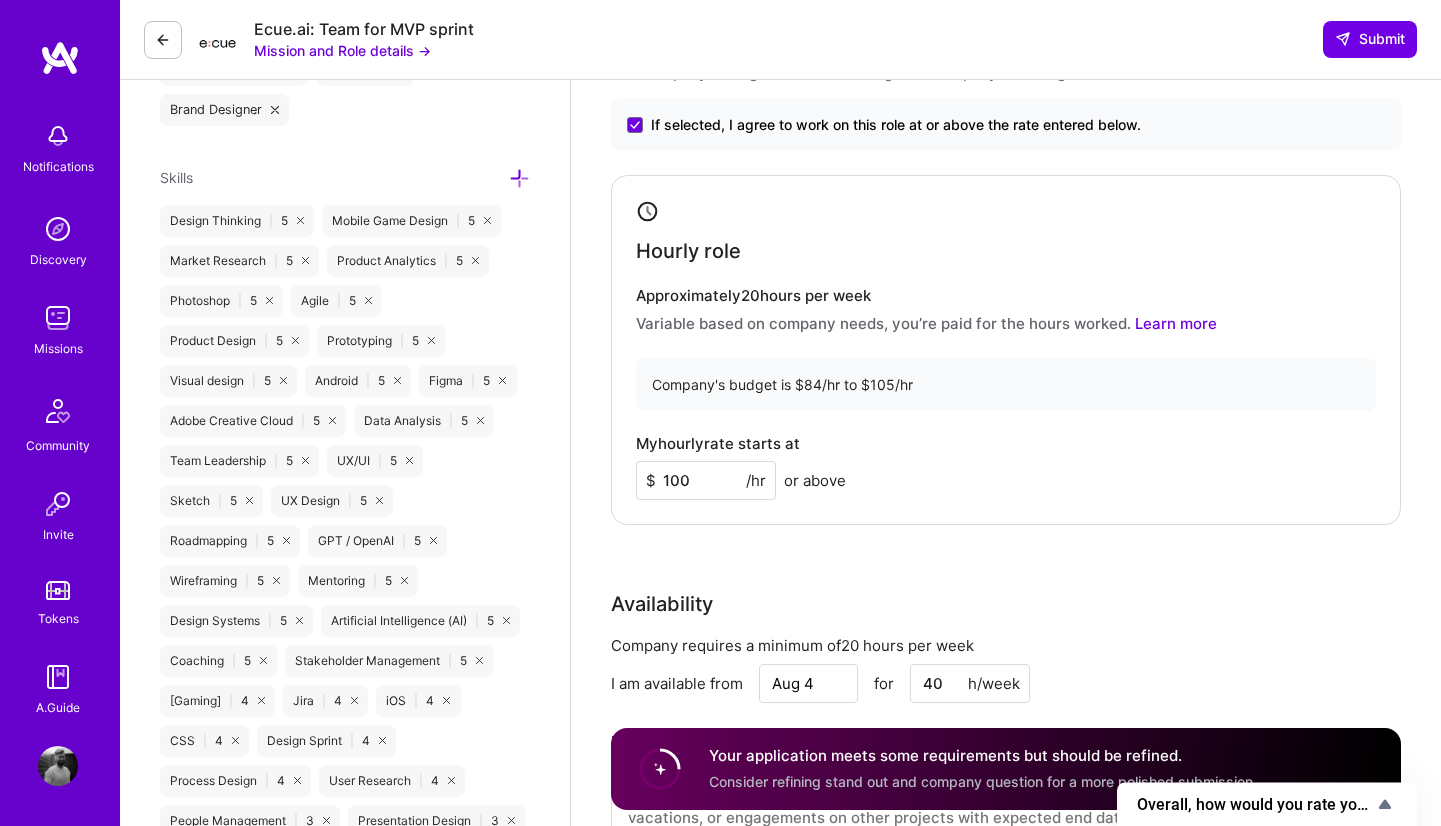 click on "My  hourly  rate starts at $ 100 /hr or above" at bounding box center [1006, 467] 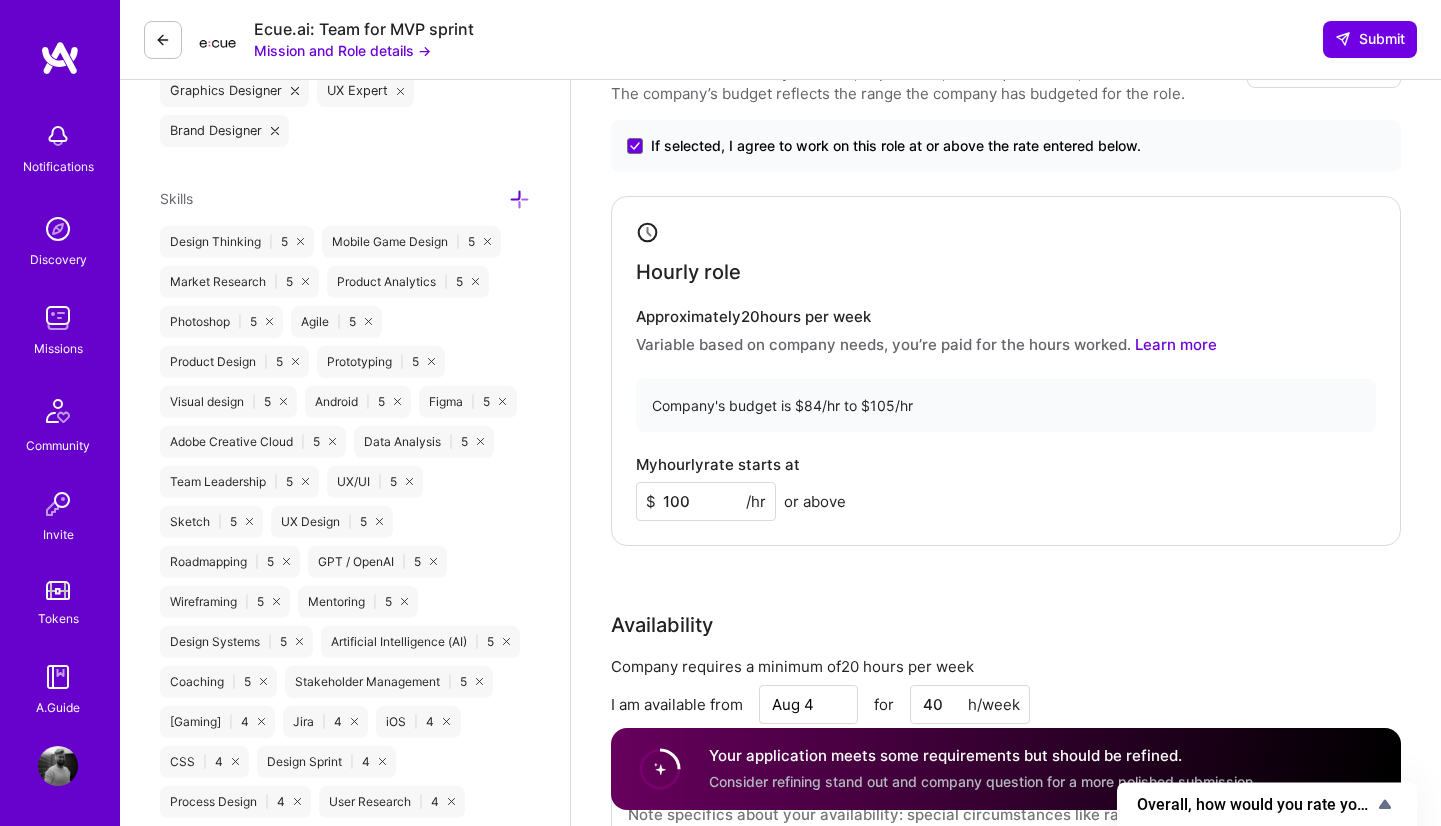 scroll, scrollTop: 1131, scrollLeft: 0, axis: vertical 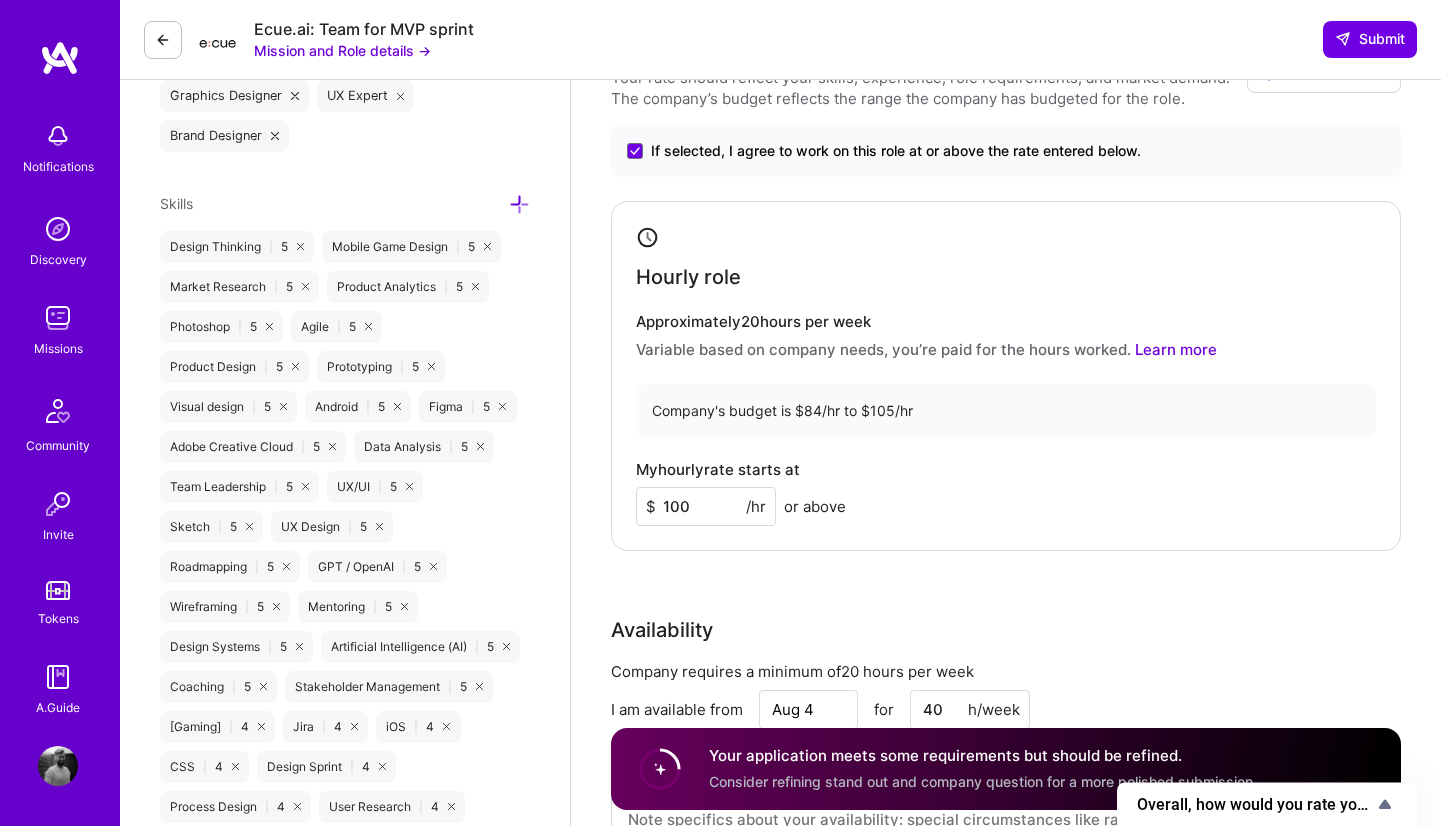 click on "100" at bounding box center [706, 506] 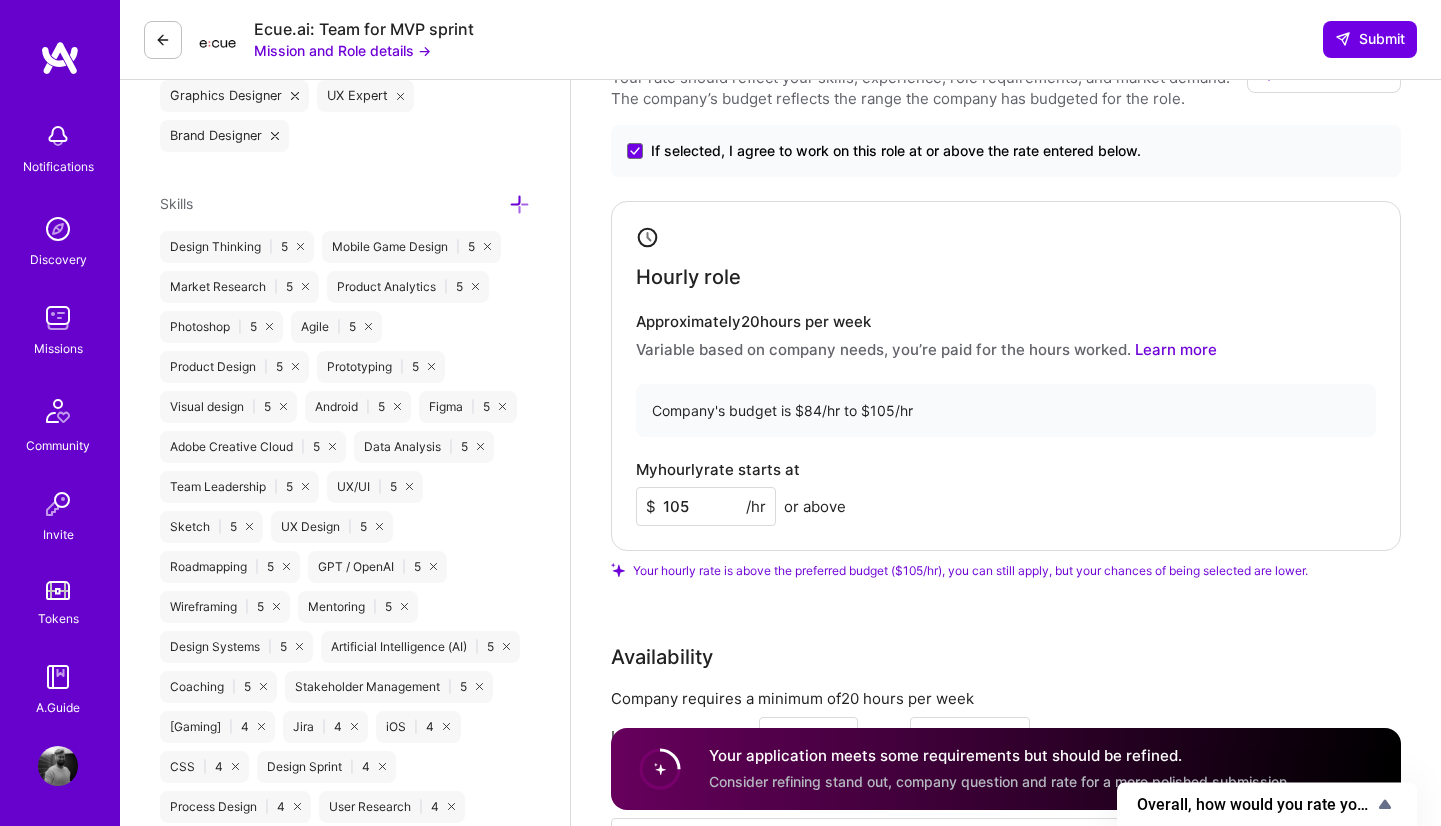 click on "My  hourly  rate starts at $ 105 /hr or above" at bounding box center (1006, 493) 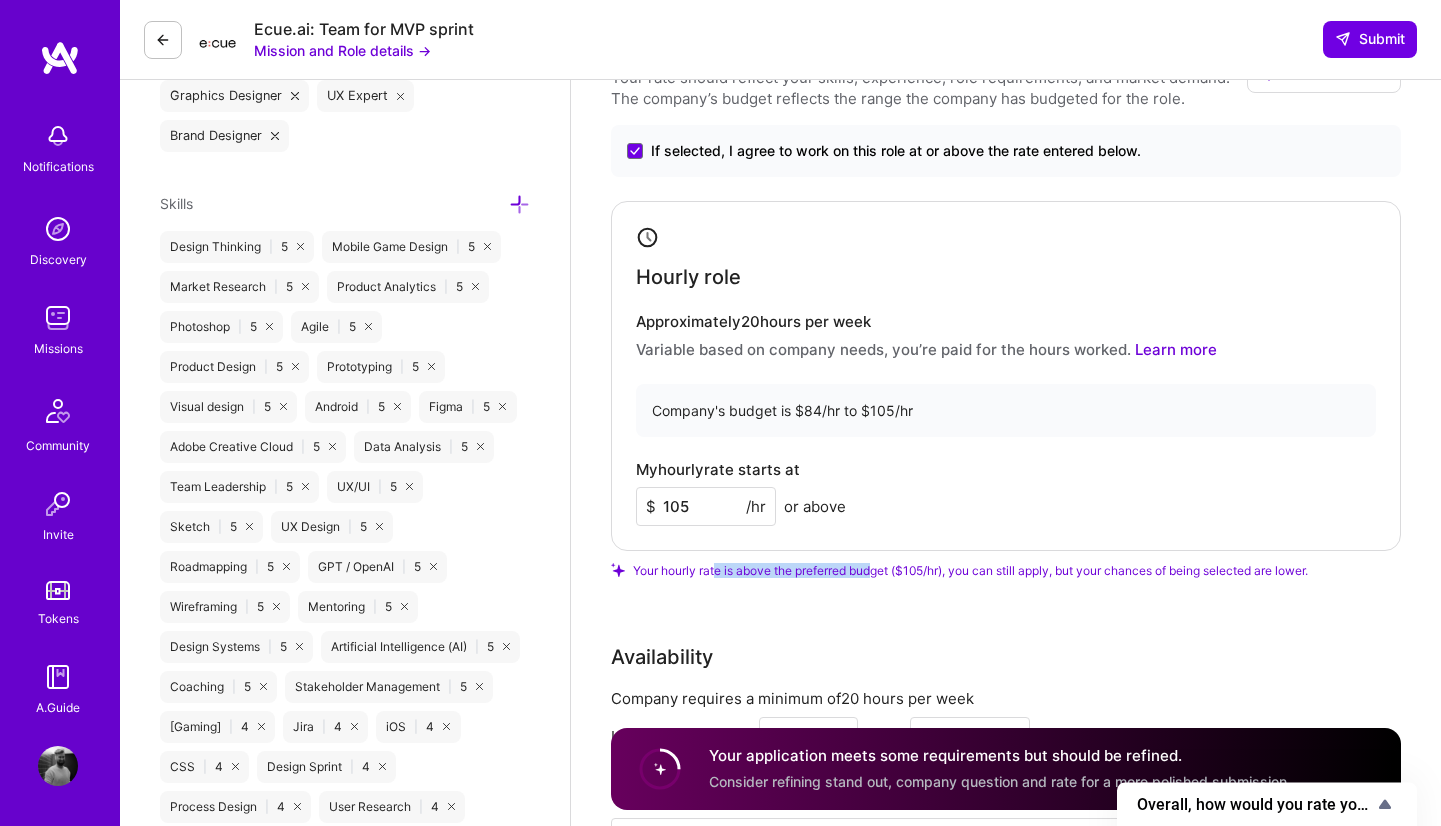 drag, startPoint x: 722, startPoint y: 567, endPoint x: 880, endPoint y: 567, distance: 158 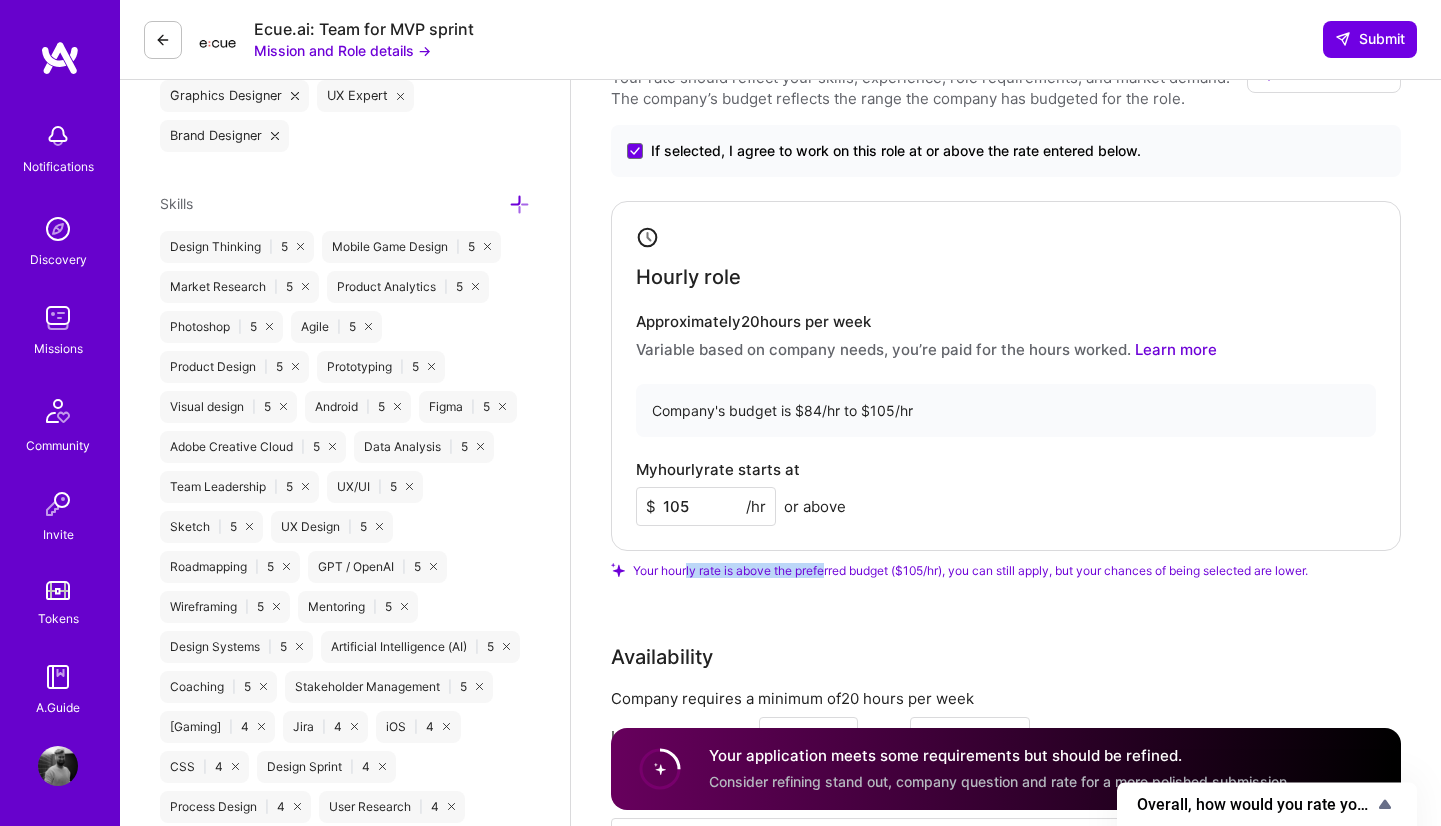 drag, startPoint x: 706, startPoint y: 572, endPoint x: 830, endPoint y: 569, distance: 124.036285 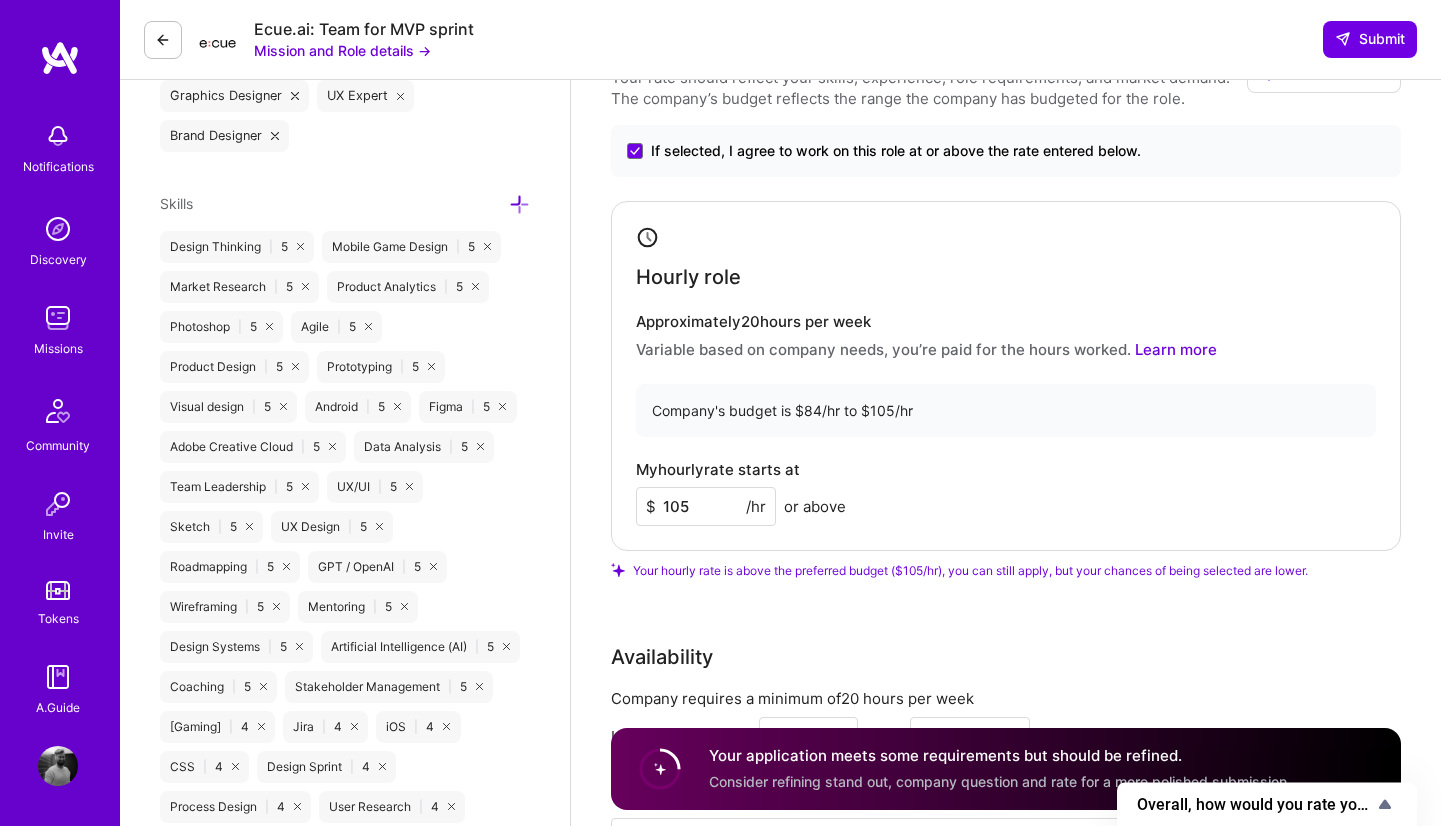 click on "105" at bounding box center (706, 506) 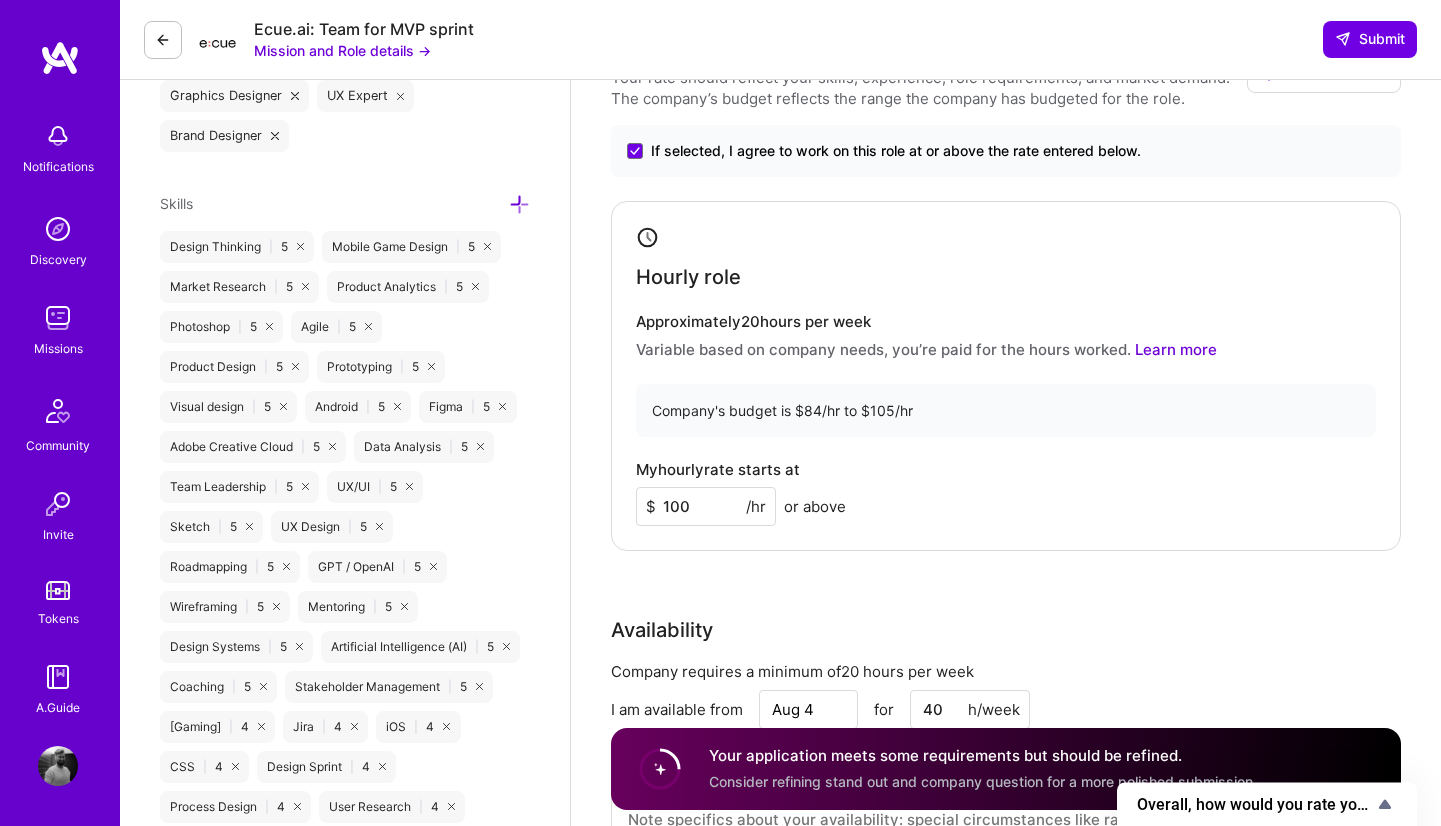 type on "100" 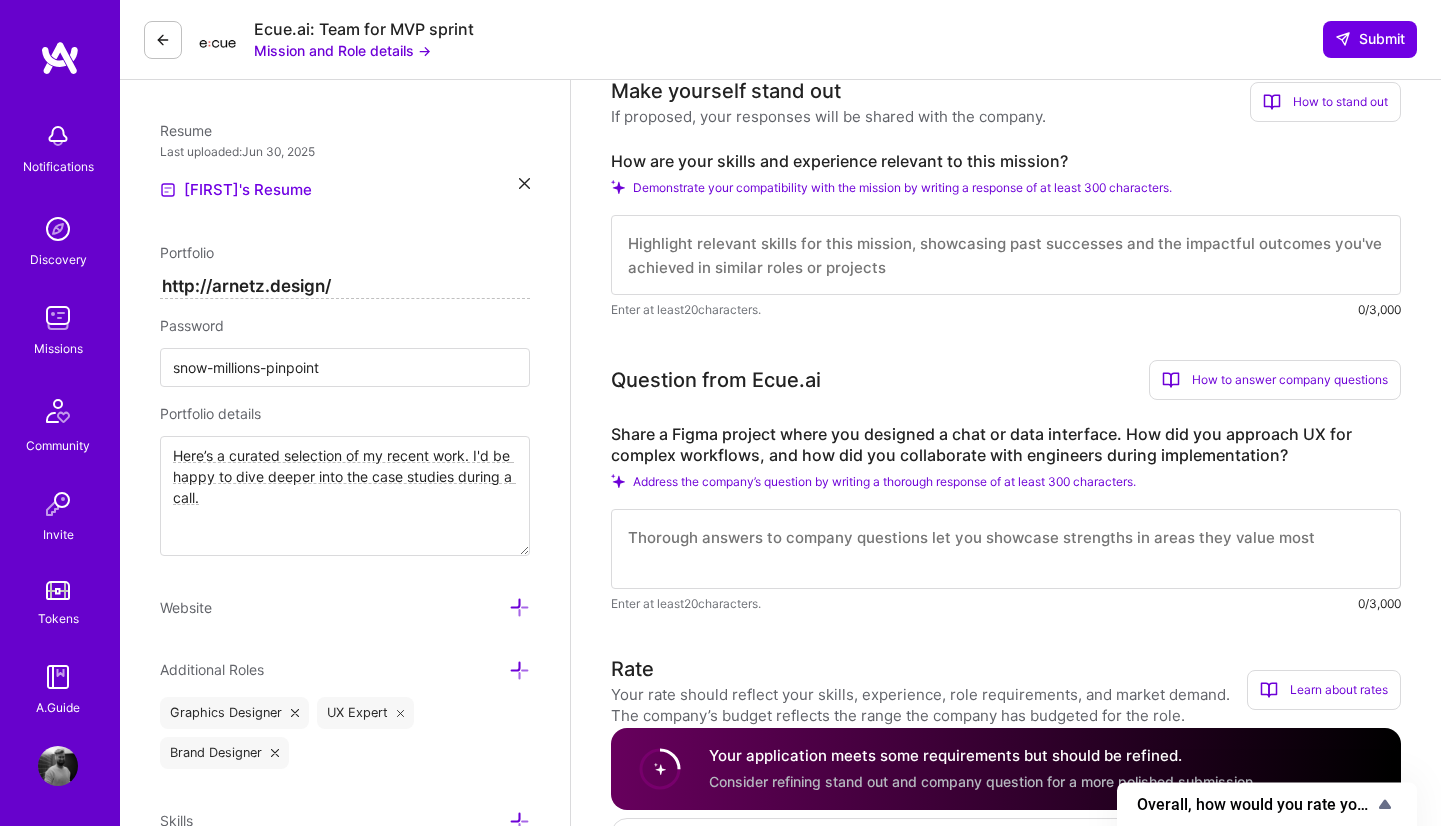 scroll, scrollTop: 480, scrollLeft: 0, axis: vertical 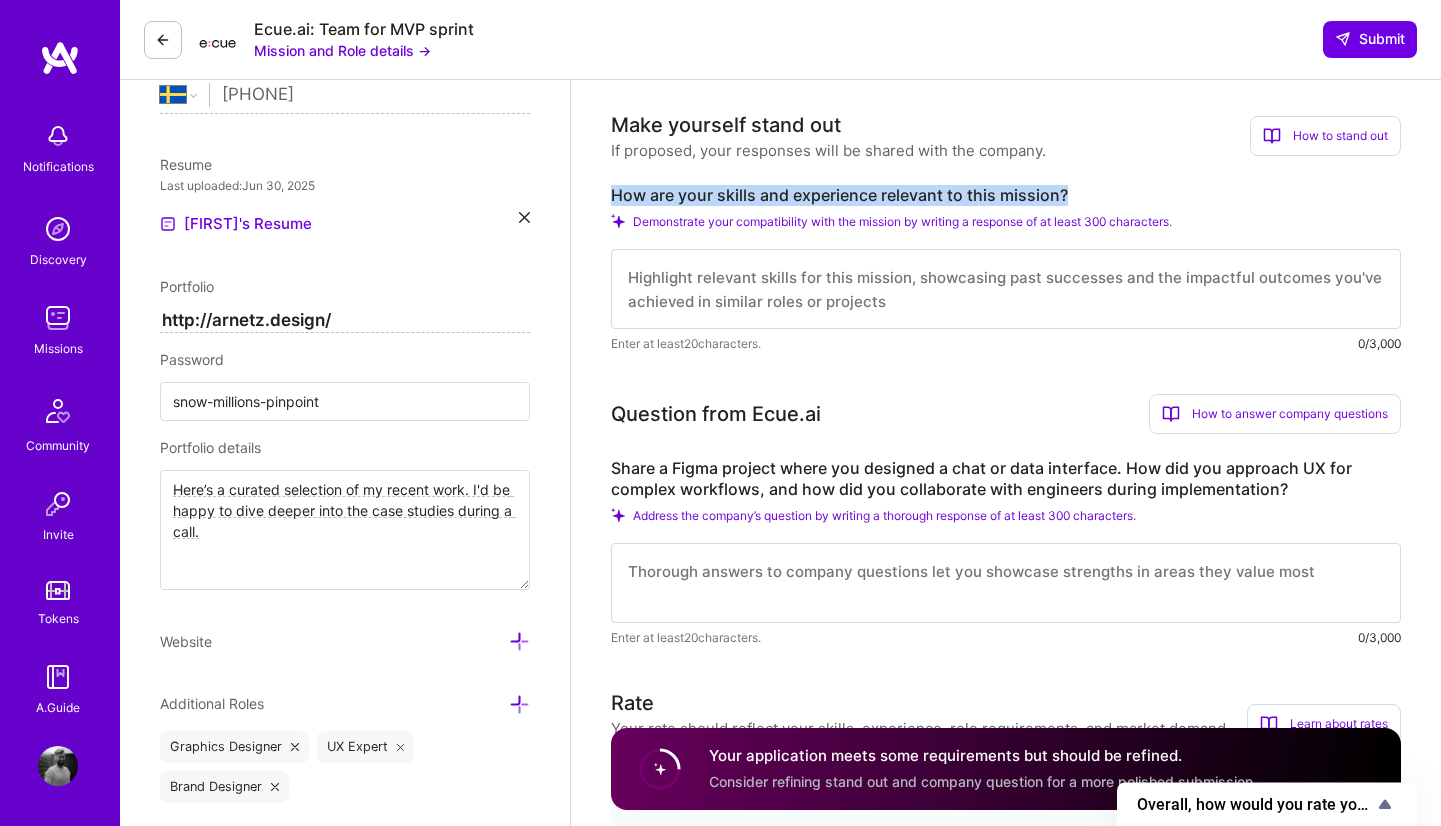 drag, startPoint x: 1089, startPoint y: 193, endPoint x: 599, endPoint y: 187, distance: 490.03674 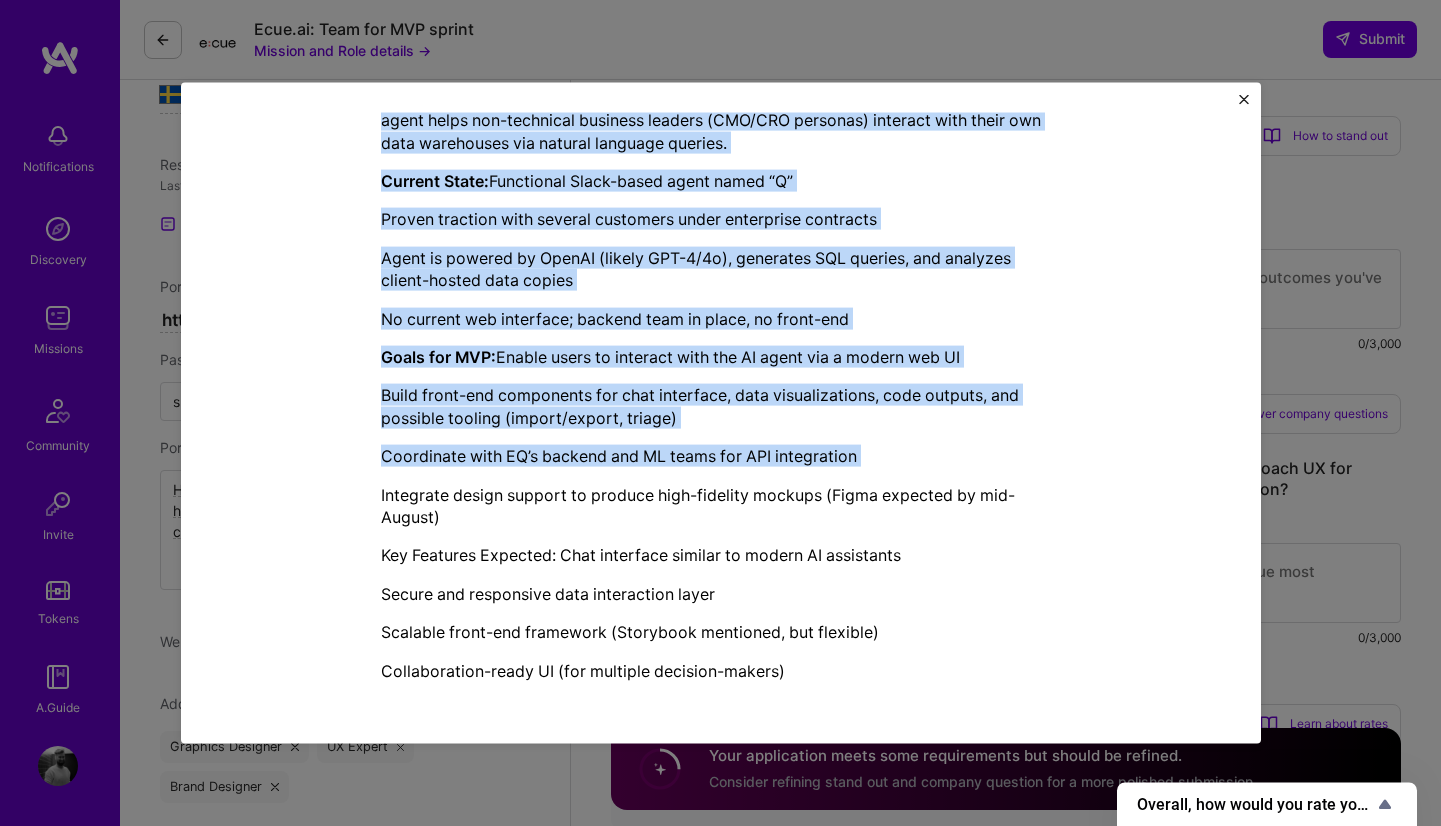 scroll, scrollTop: 475, scrollLeft: 0, axis: vertical 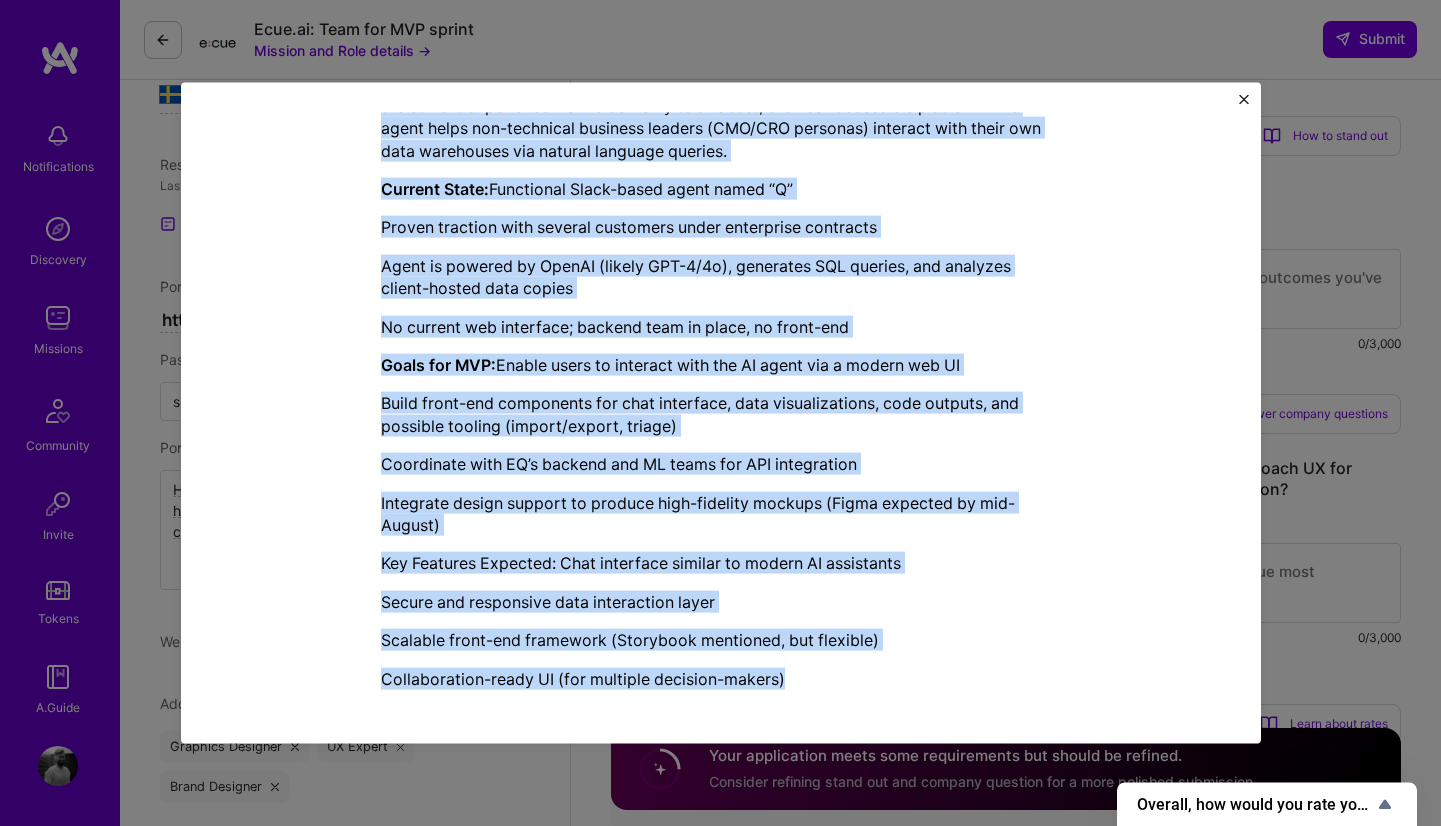 drag, startPoint x: 375, startPoint y: 232, endPoint x: 853, endPoint y: 679, distance: 654.441 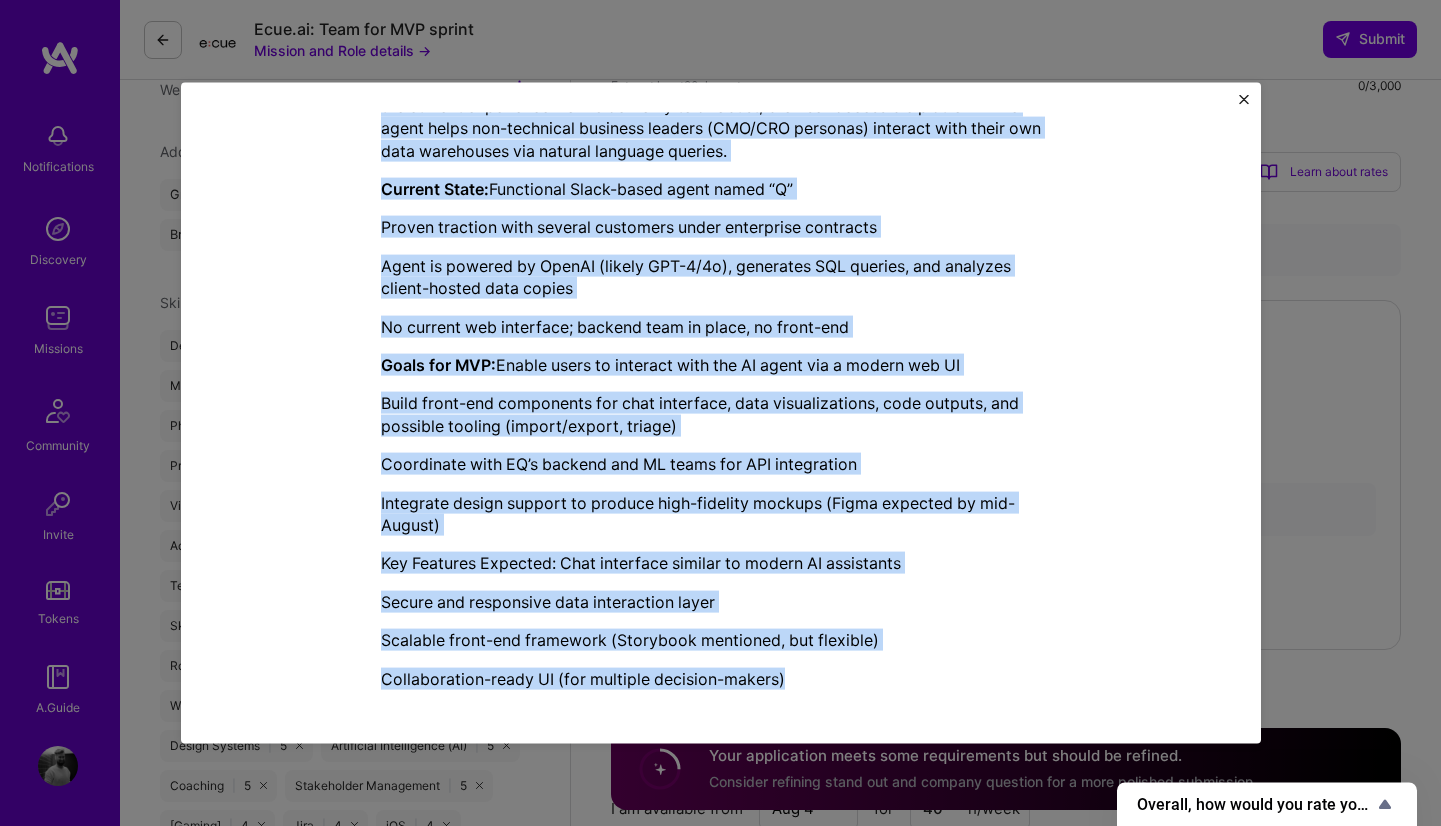 scroll, scrollTop: 1141, scrollLeft: 0, axis: vertical 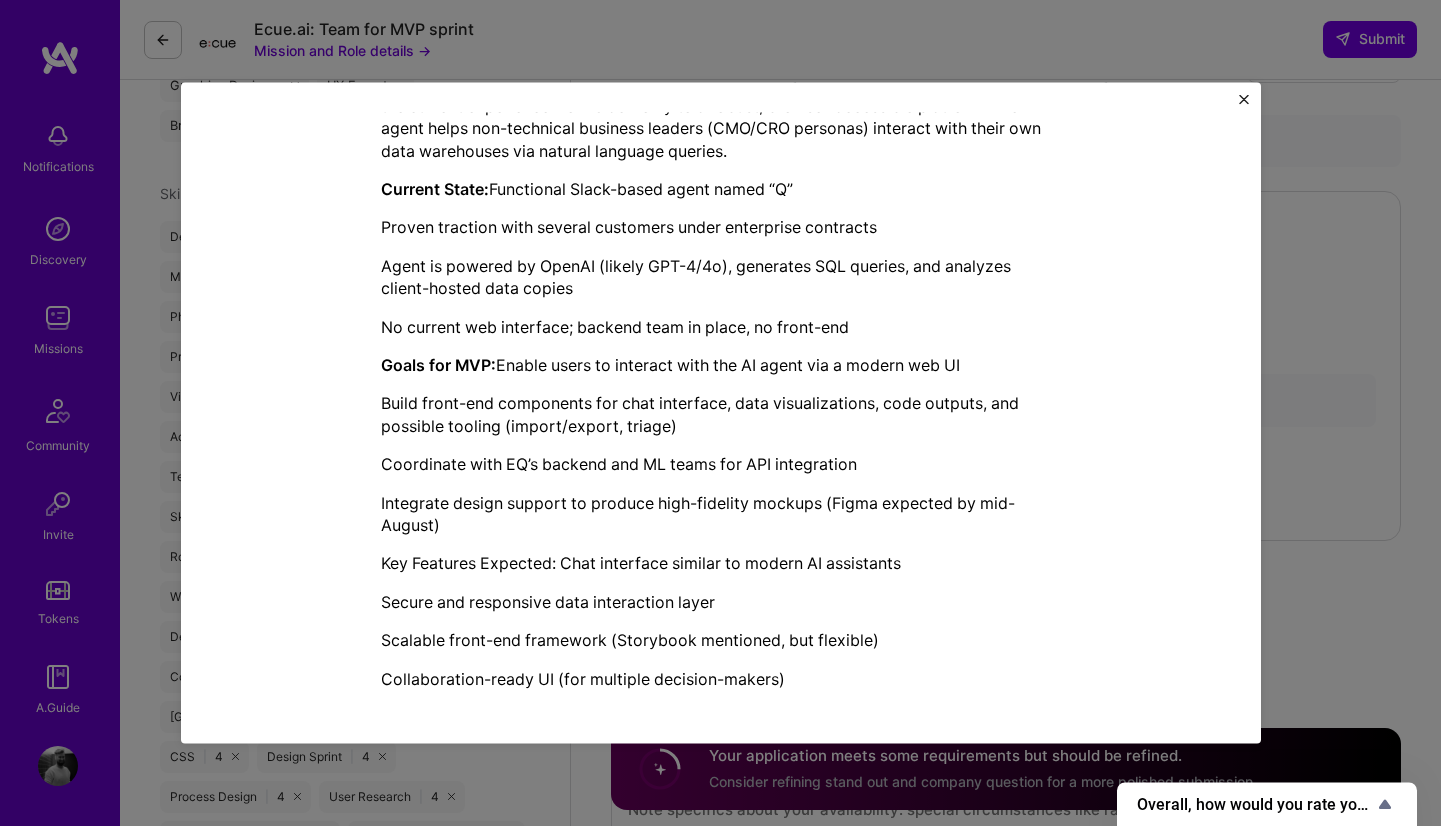 click on "Mission Description and Role Details Product Designer  role description Design a clean, intuitive web experience for interacting with an AI-powered data agent. Must be fluent in Figma, with strong UX skills for chat-based and data-heavy workflows. Collaborate with front-end and product teams to ship high-fidelity MVP designs. Experience with AI tools, dashboards, or B2B SaaS is a plus. Company's hourly budget: $ 84  — $ 105  per hour Minimum availability: 20  hours per week Working-hours overlap: 6 hours  with   9am    -    5pm ,     New York Required location: See locations Required skills: Figma, UX Design Objective: Build a web-based MVP for EQ’s AI-powered data analysis agent, transitioning the current experience from Slack-only to a robust, browser-accessible platform. The agent helps non-technical business leaders (CMO/CRO personas) interact with their own data warehouses via natural language queries. Current State:  Functional Slack-based agent named “Q” Goals for MVP:" at bounding box center [720, 413] 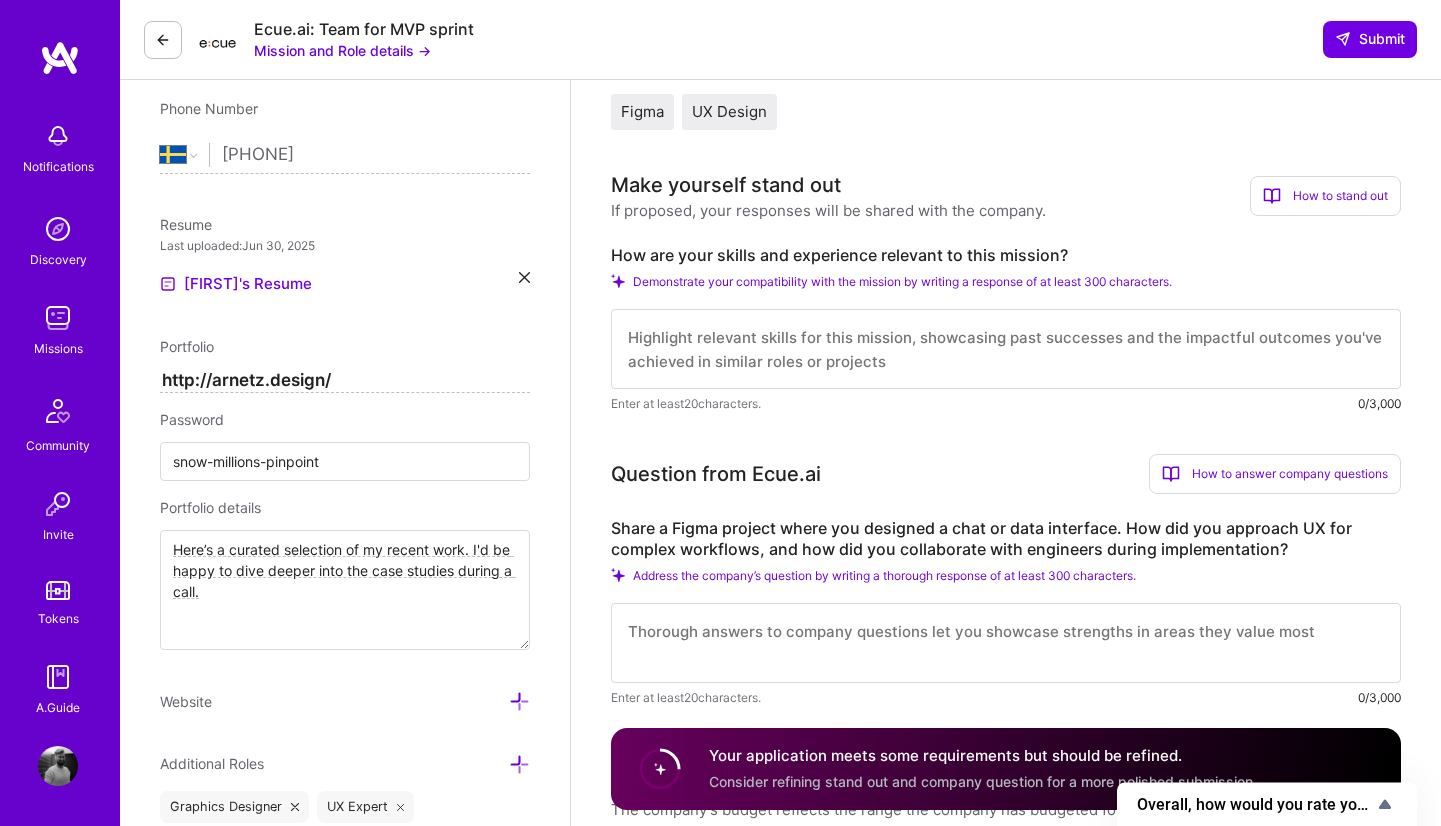 scroll, scrollTop: 366, scrollLeft: 0, axis: vertical 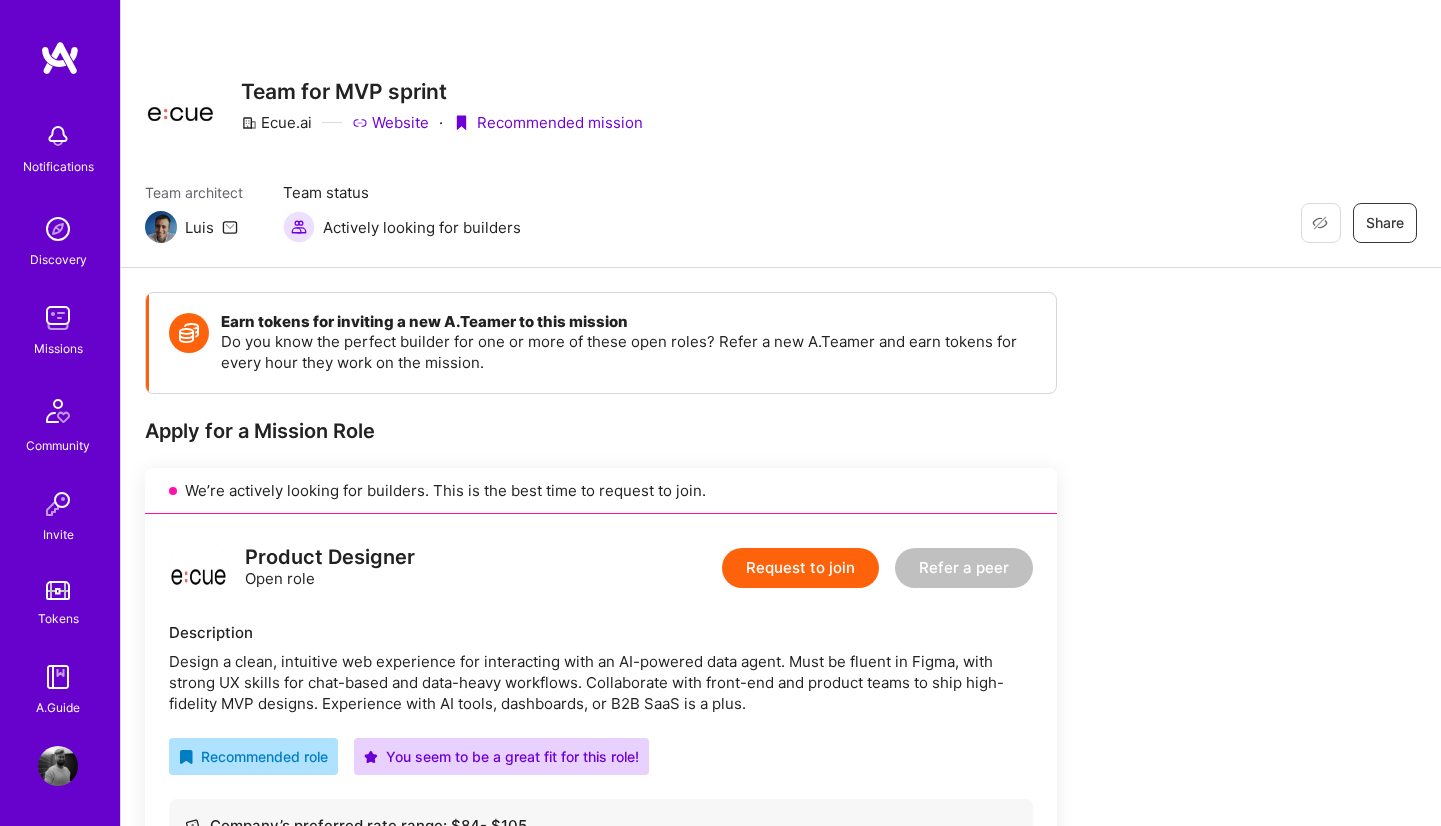 click on "Request to join" at bounding box center [800, 568] 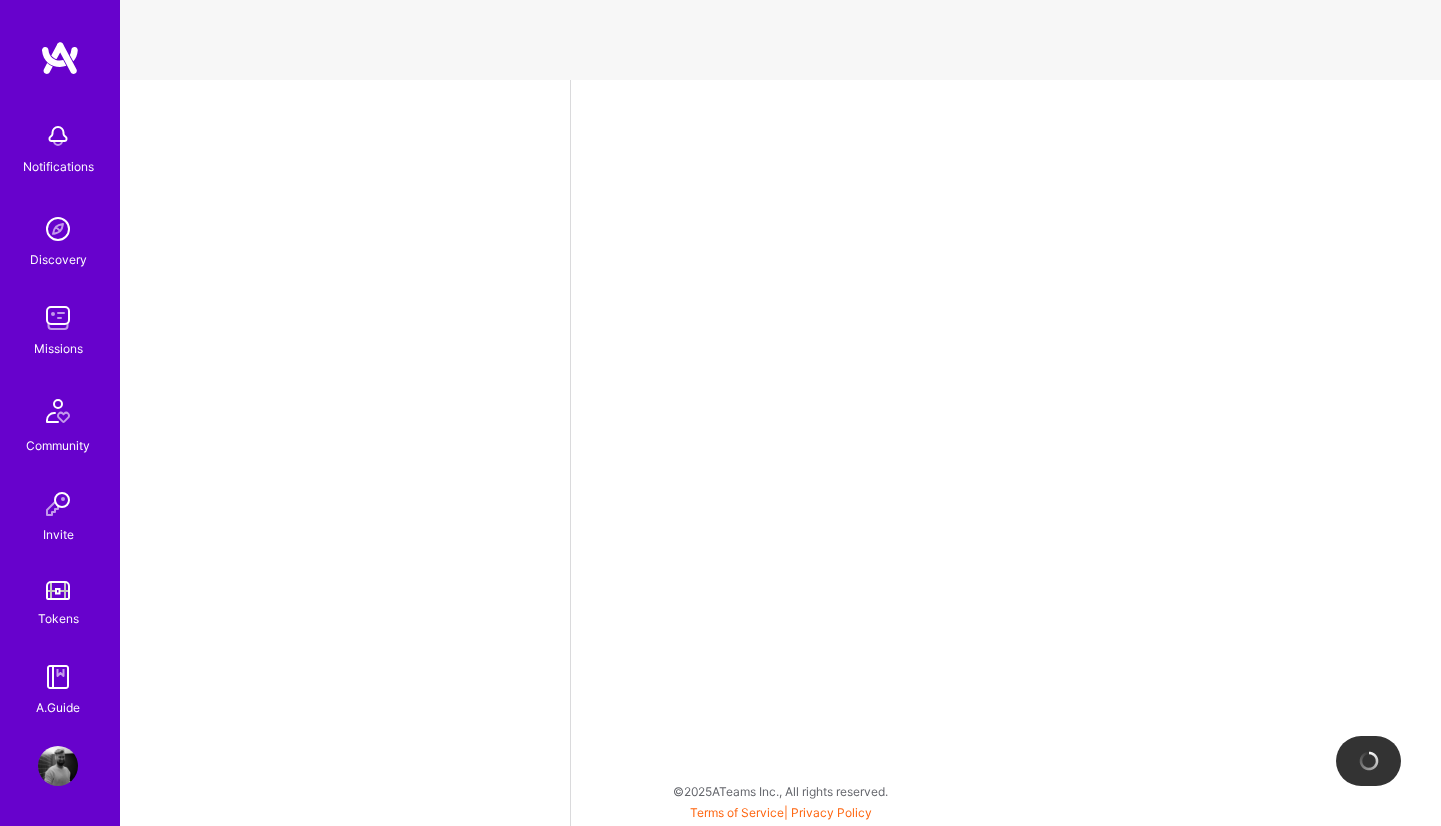 select on "SE" 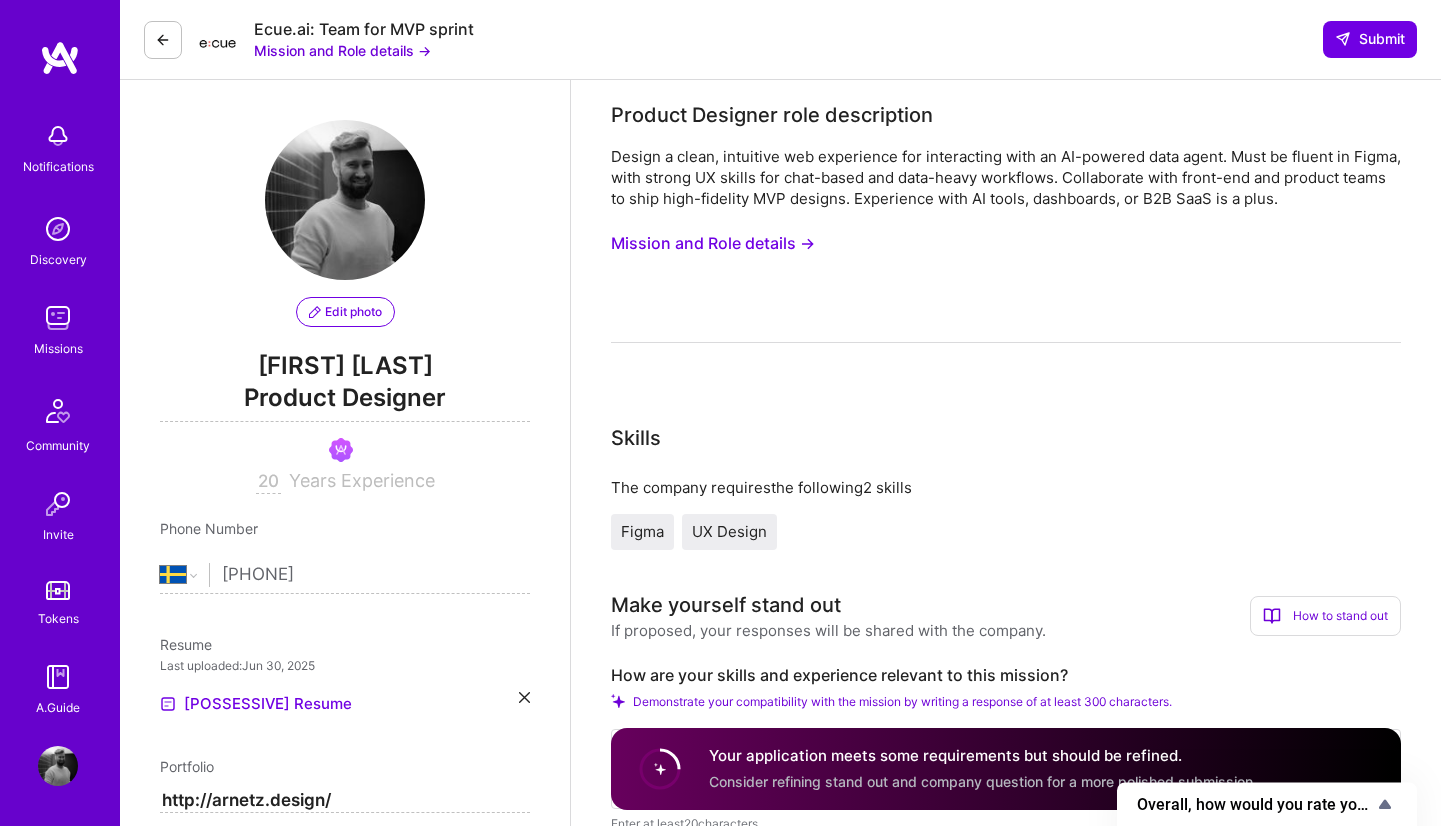 scroll, scrollTop: 771, scrollLeft: 0, axis: vertical 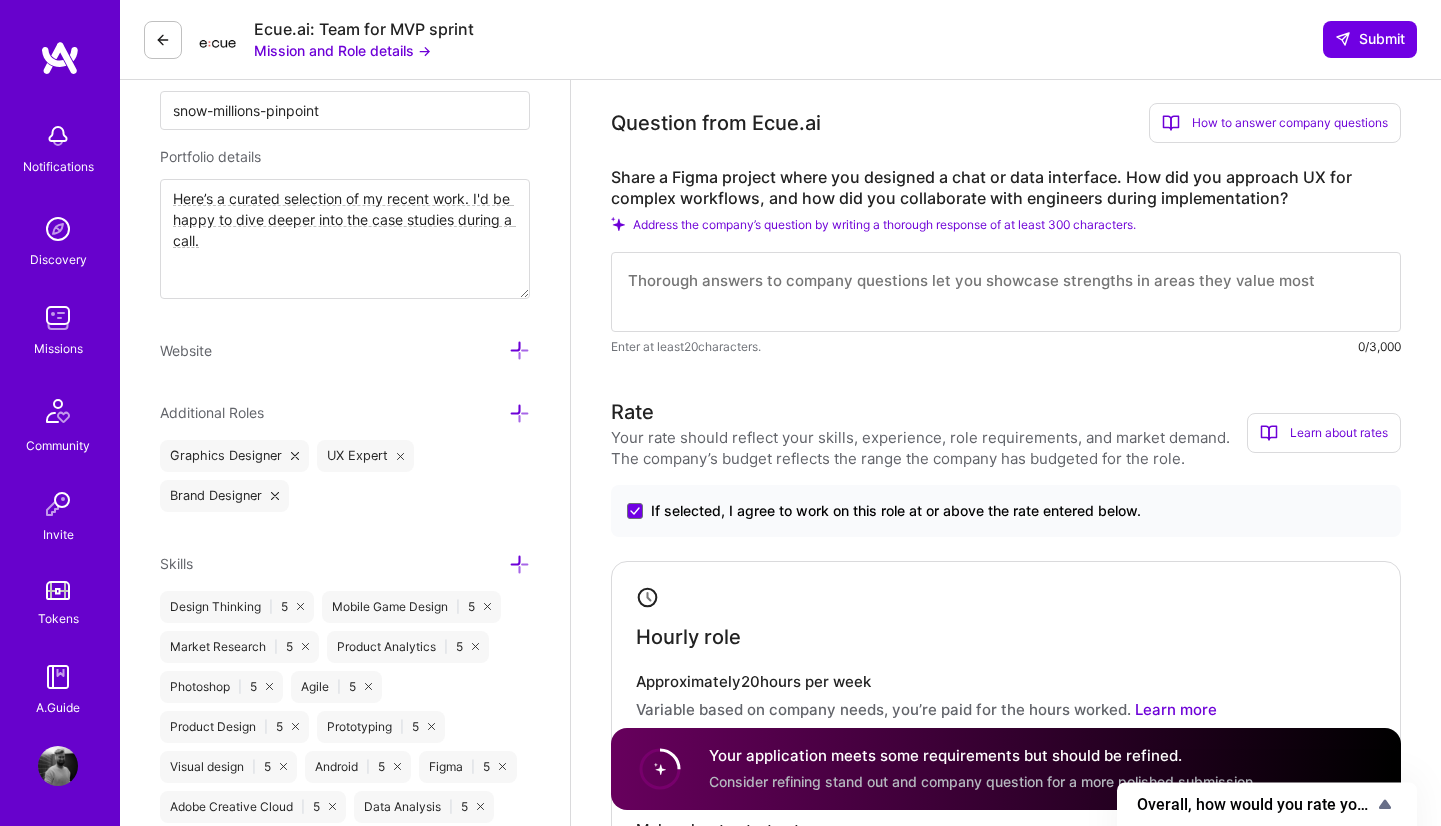 click at bounding box center [1006, 292] 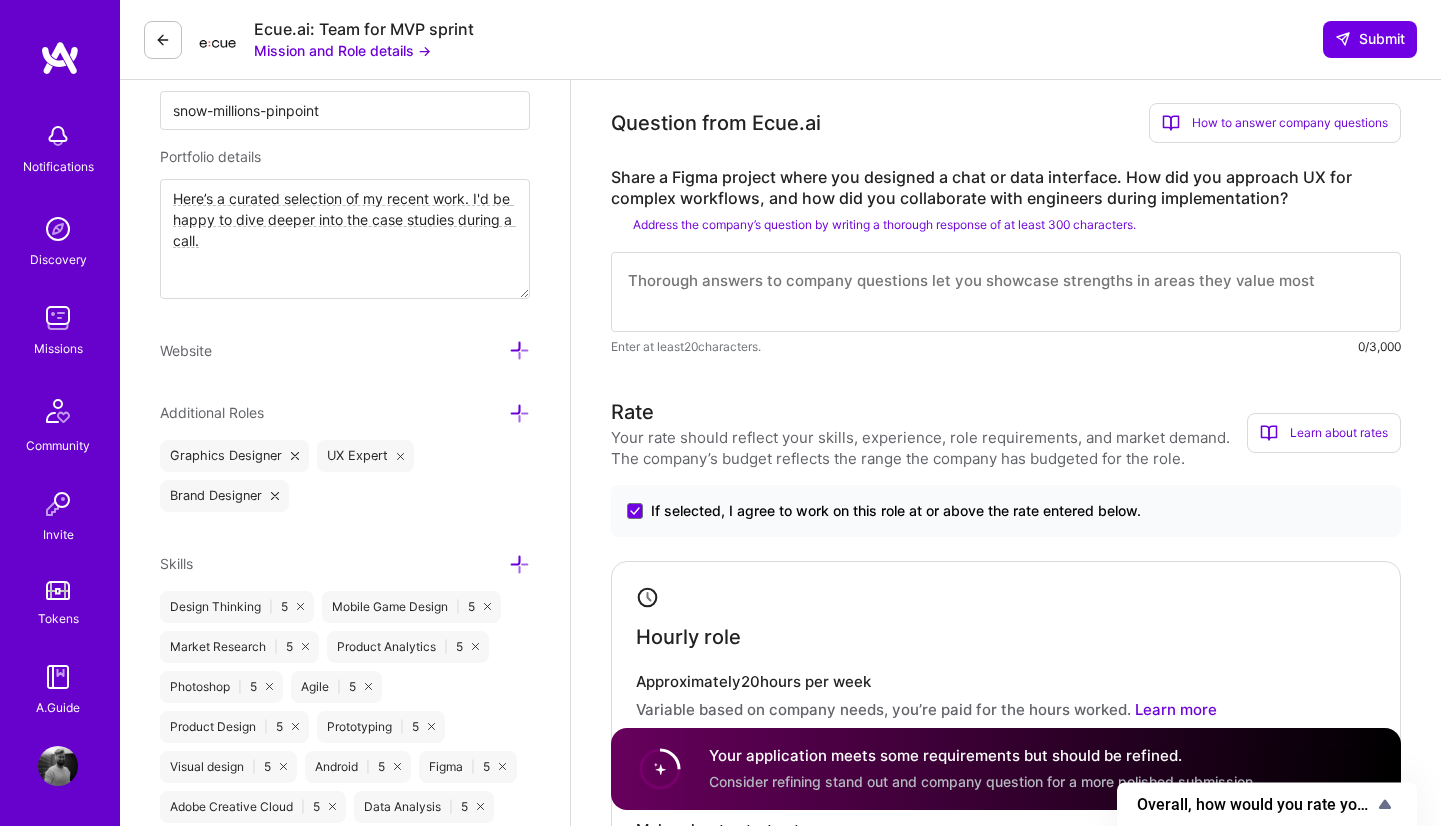 type on "I led design for an AI chat app combining ChatGPT and video, taking it from discovery to MVP. I specialize in intuitive UX for AI products, with strong Figma skills and close collaboration with engineers. I've also studied AI for Product Design at Stanford, making me well equipped to help bring EQ’s web-based AI agent to life." 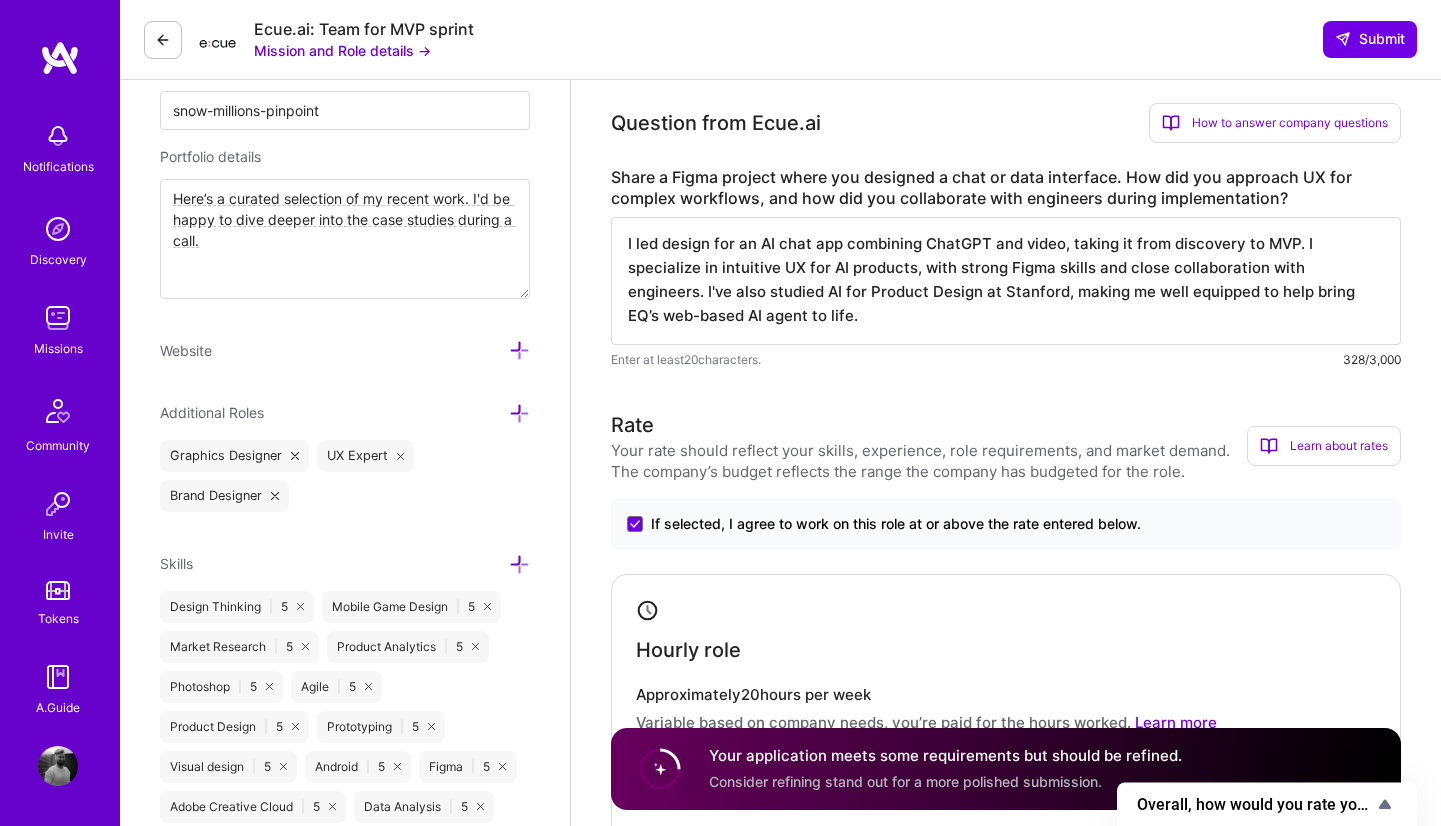 scroll, scrollTop: 2, scrollLeft: 0, axis: vertical 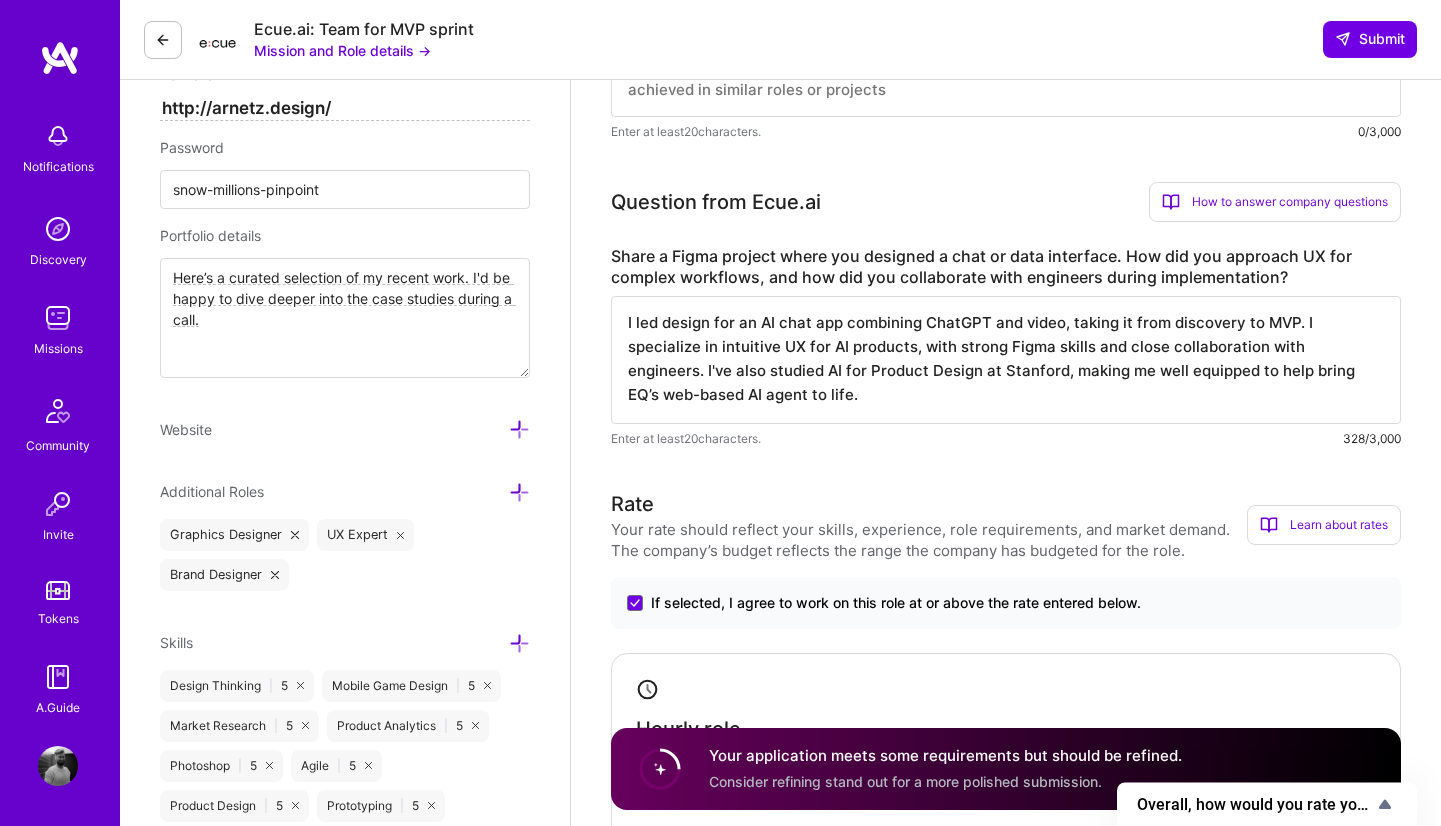 type 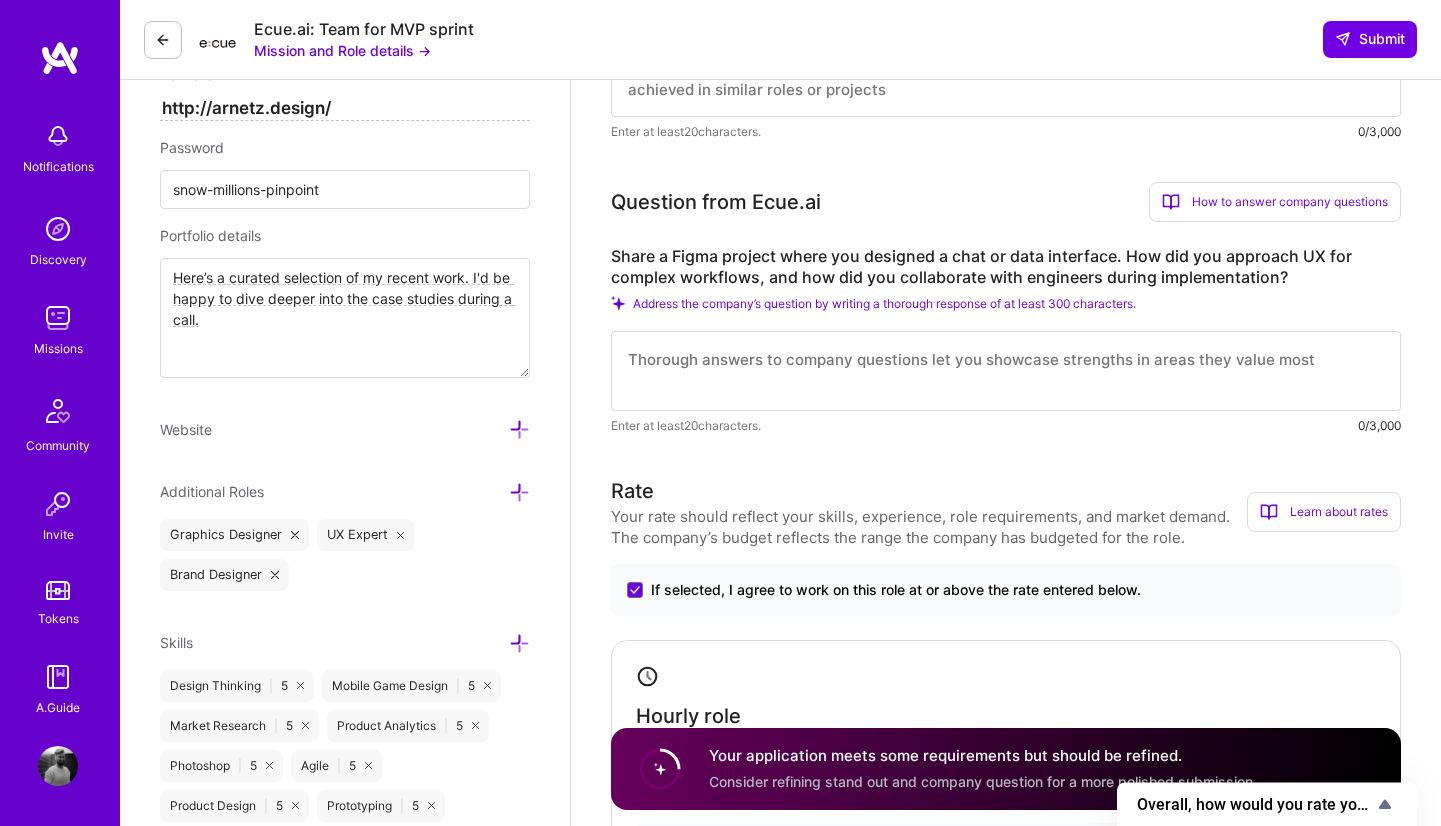 scroll, scrollTop: 0, scrollLeft: 0, axis: both 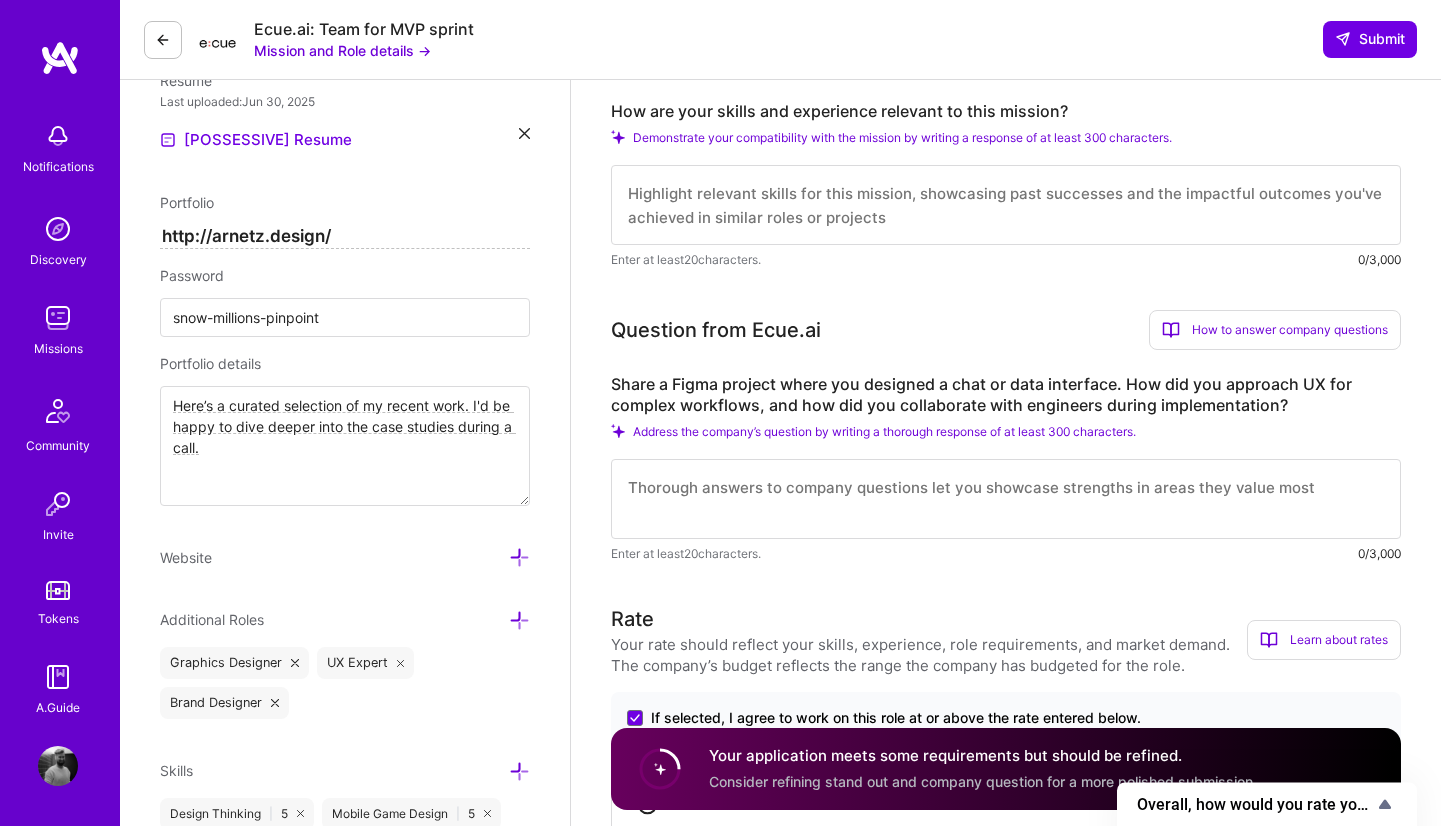 click at bounding box center (1006, 205) 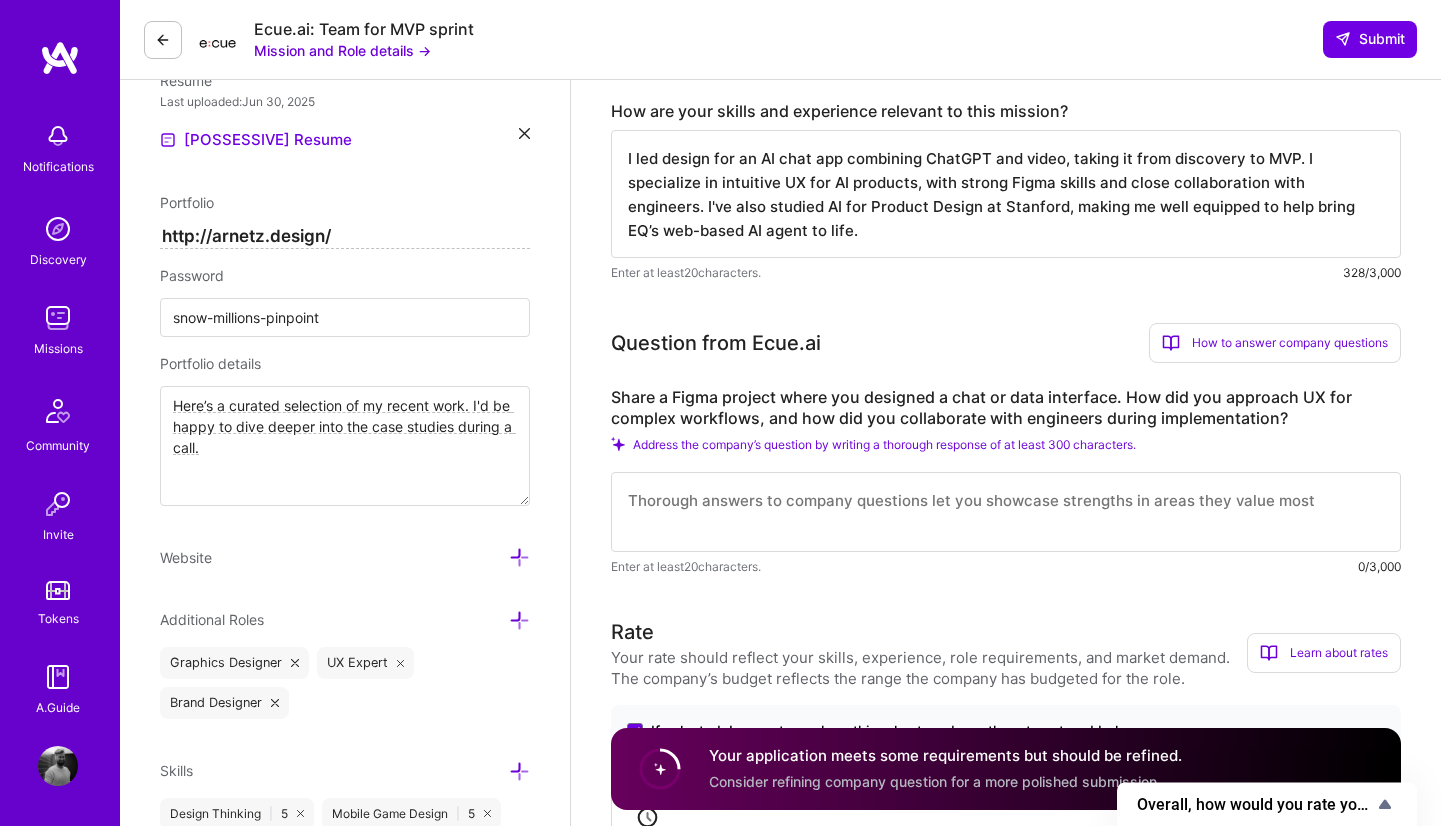 type on "I led design for an AI chat app combining ChatGPT and video, taking it from discovery to MVP. I specialize in intuitive UX for AI products, with strong Figma skills and close collaboration with engineers. I've also studied AI for Product Design at Stanford, making me well equipped to help bring EQ’s web-based AI agent to life." 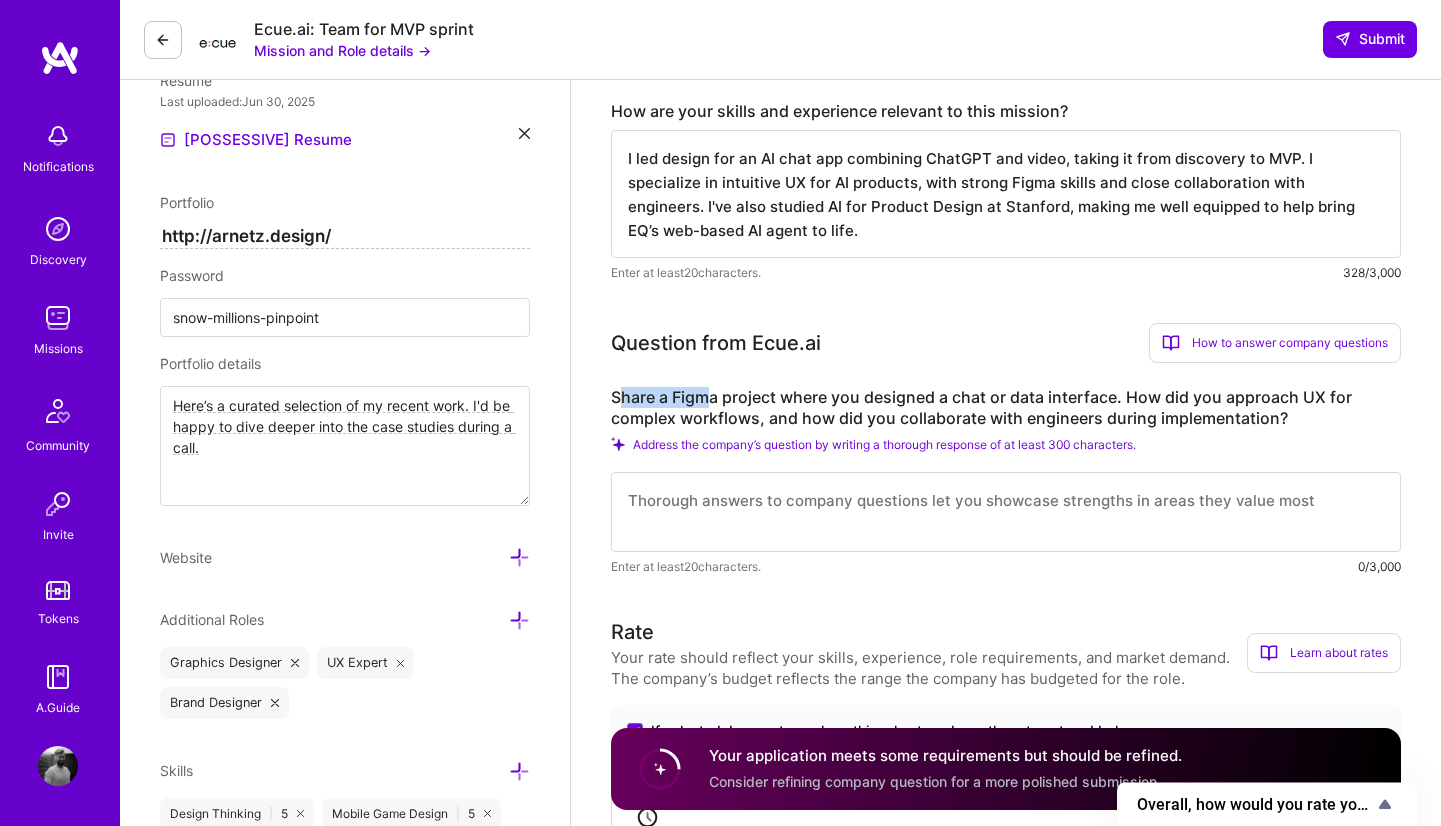 drag, startPoint x: 619, startPoint y: 395, endPoint x: 717, endPoint y: 389, distance: 98.1835 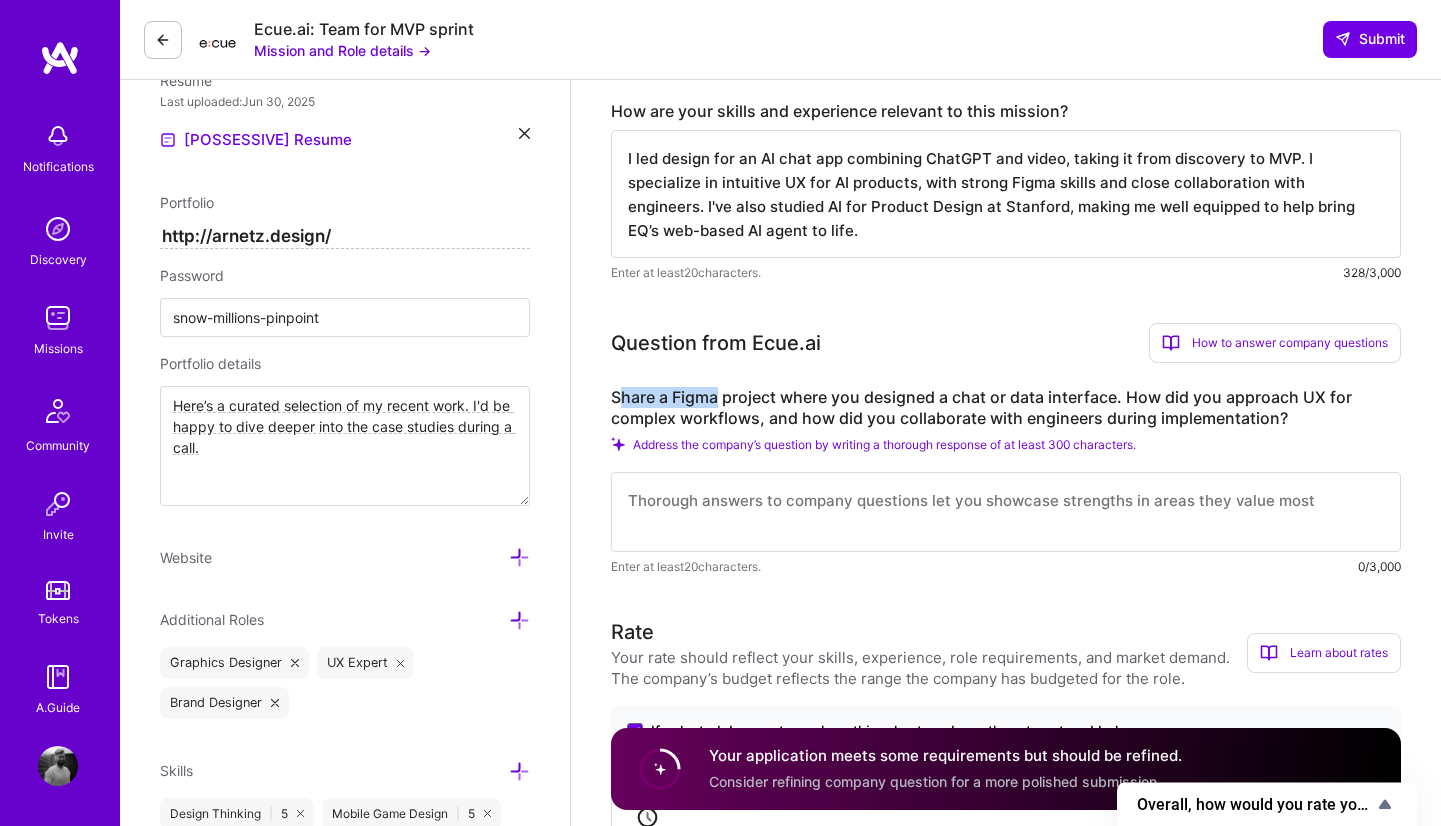 click on "Share a Figma project where you designed a chat or data interface. How did you approach UX for complex workflows, and how did you collaborate with engineers during implementation?" at bounding box center (1006, 408) 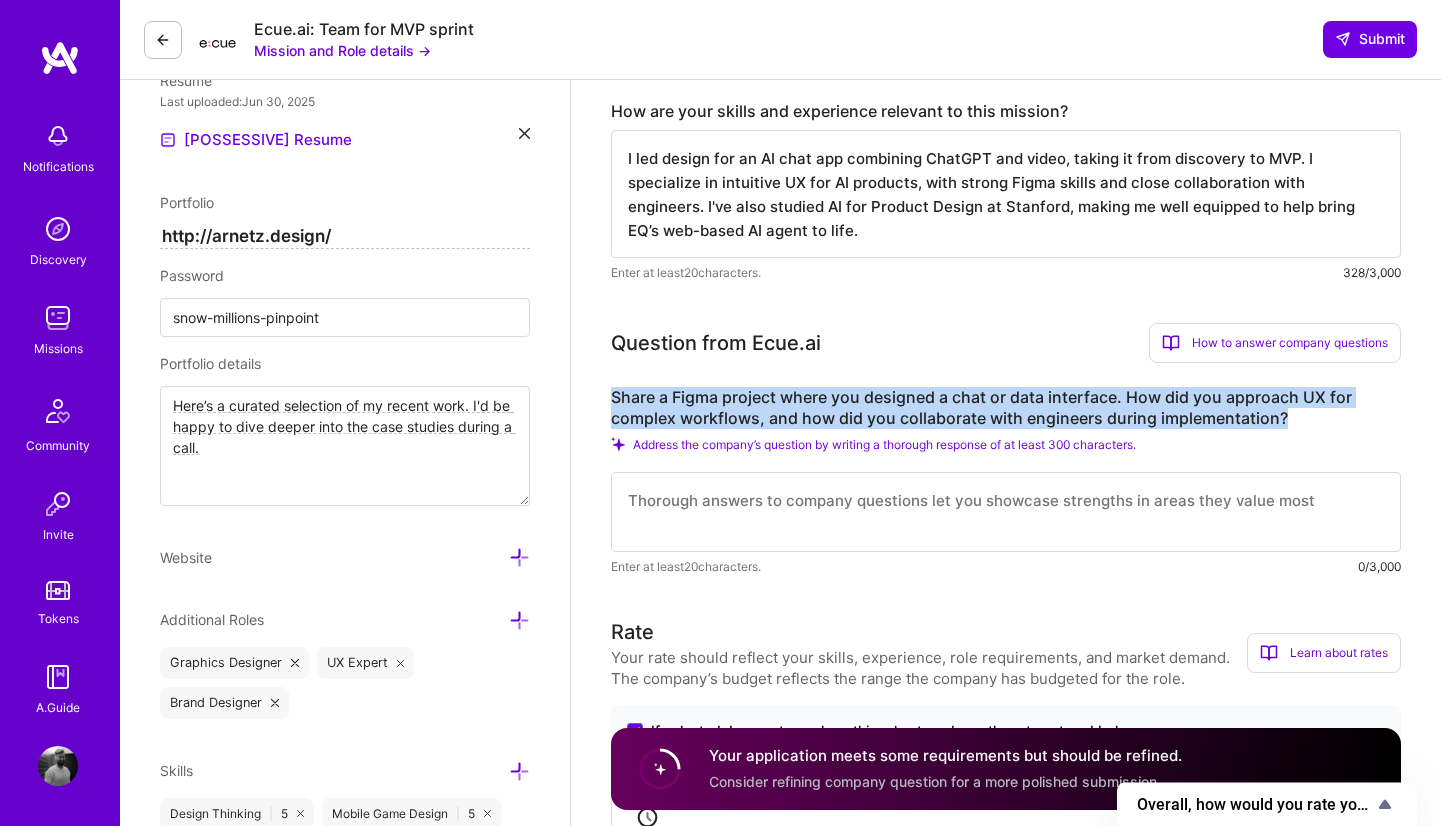 drag, startPoint x: 612, startPoint y: 390, endPoint x: 1287, endPoint y: 413, distance: 675.3917 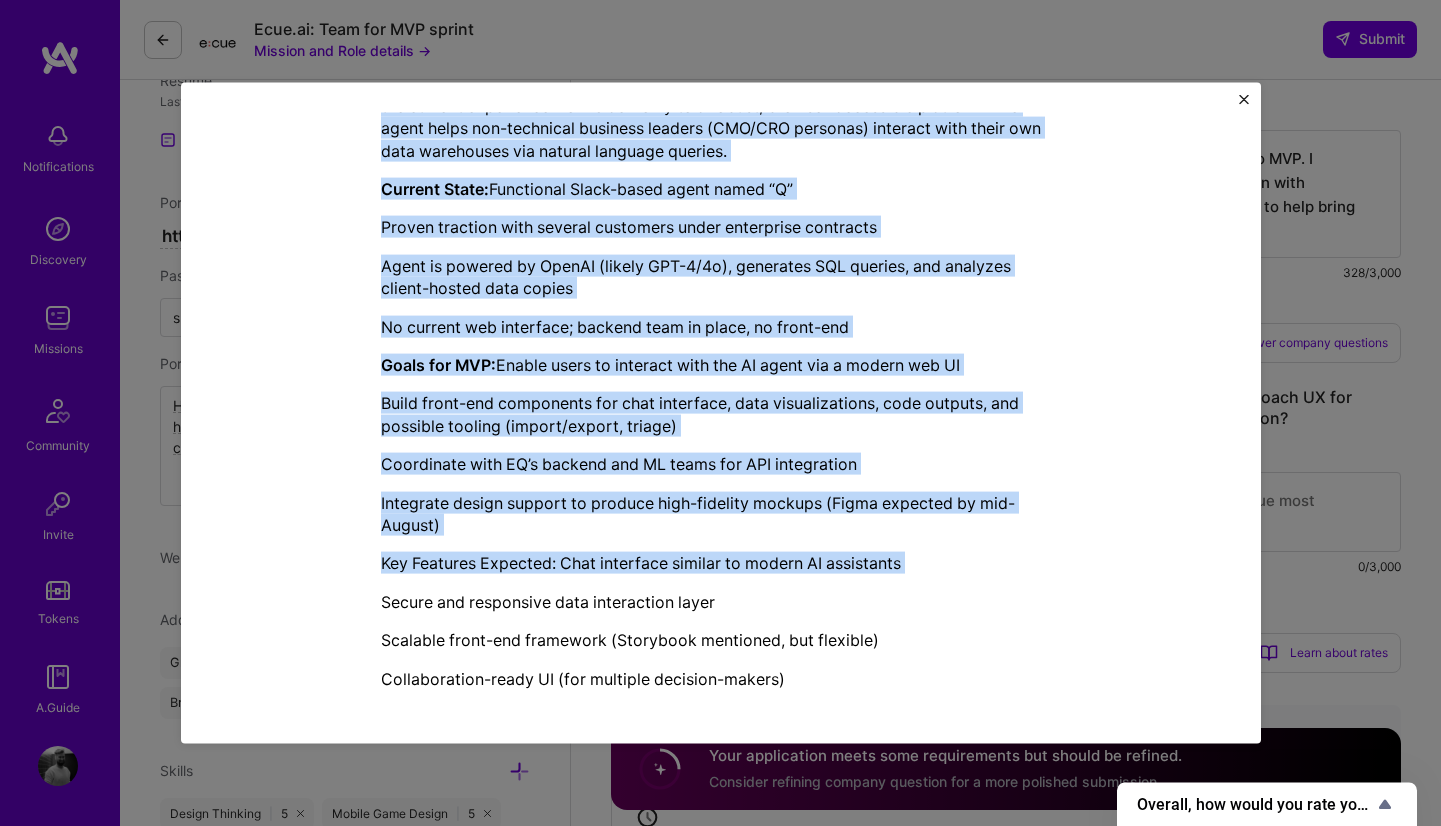 scroll, scrollTop: 475, scrollLeft: 0, axis: vertical 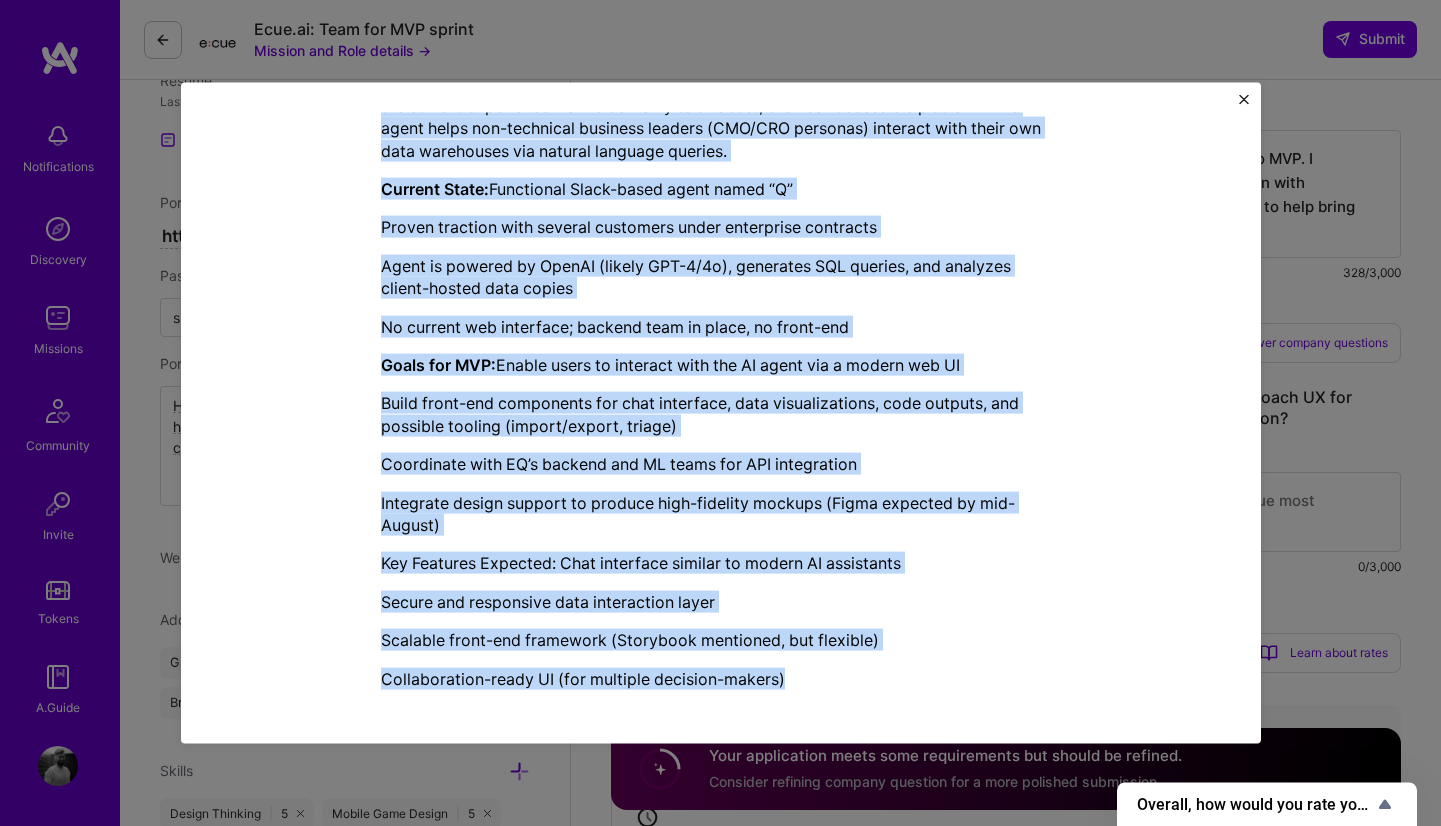 drag, startPoint x: 381, startPoint y: 236, endPoint x: 871, endPoint y: 685, distance: 664.6059 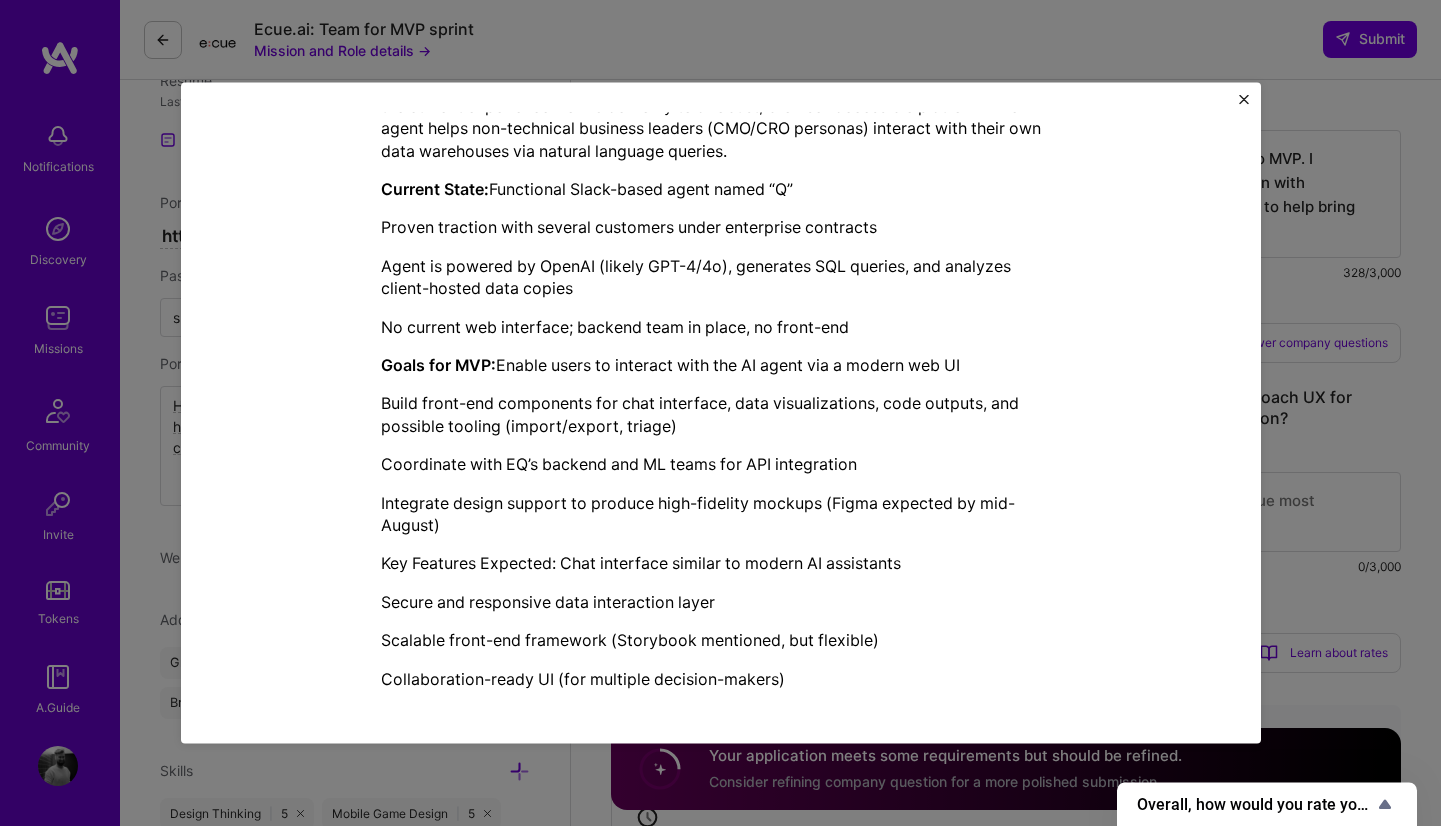 click on "Mission Description and Role Details Product Designer  role description Design a clean, intuitive web experience for interacting with an AI-powered data agent. Must be fluent in Figma, with strong UX skills for chat-based and data-heavy workflows. Collaborate with front-end and product teams to ship high-fidelity MVP designs. Experience with AI tools, dashboards, or B2B SaaS is a plus. Company's hourly budget: $ 84  — $ 105  per hour Minimum availability: 20  hours per week Working-hours overlap: 6 hours  with   9am    -    5pm ,     New York Required location: See locations Required skills: Figma, UX Design Objective: Build a web-based MVP for EQ’s AI-powered data analysis agent, transitioning the current experience from Slack-only to a robust, browser-accessible platform. The agent helps non-technical business leaders (CMO/CRO personas) interact with their own data warehouses via natural language queries. Current State:  Functional Slack-based agent named “Q” Goals for MVP:" at bounding box center [720, 413] 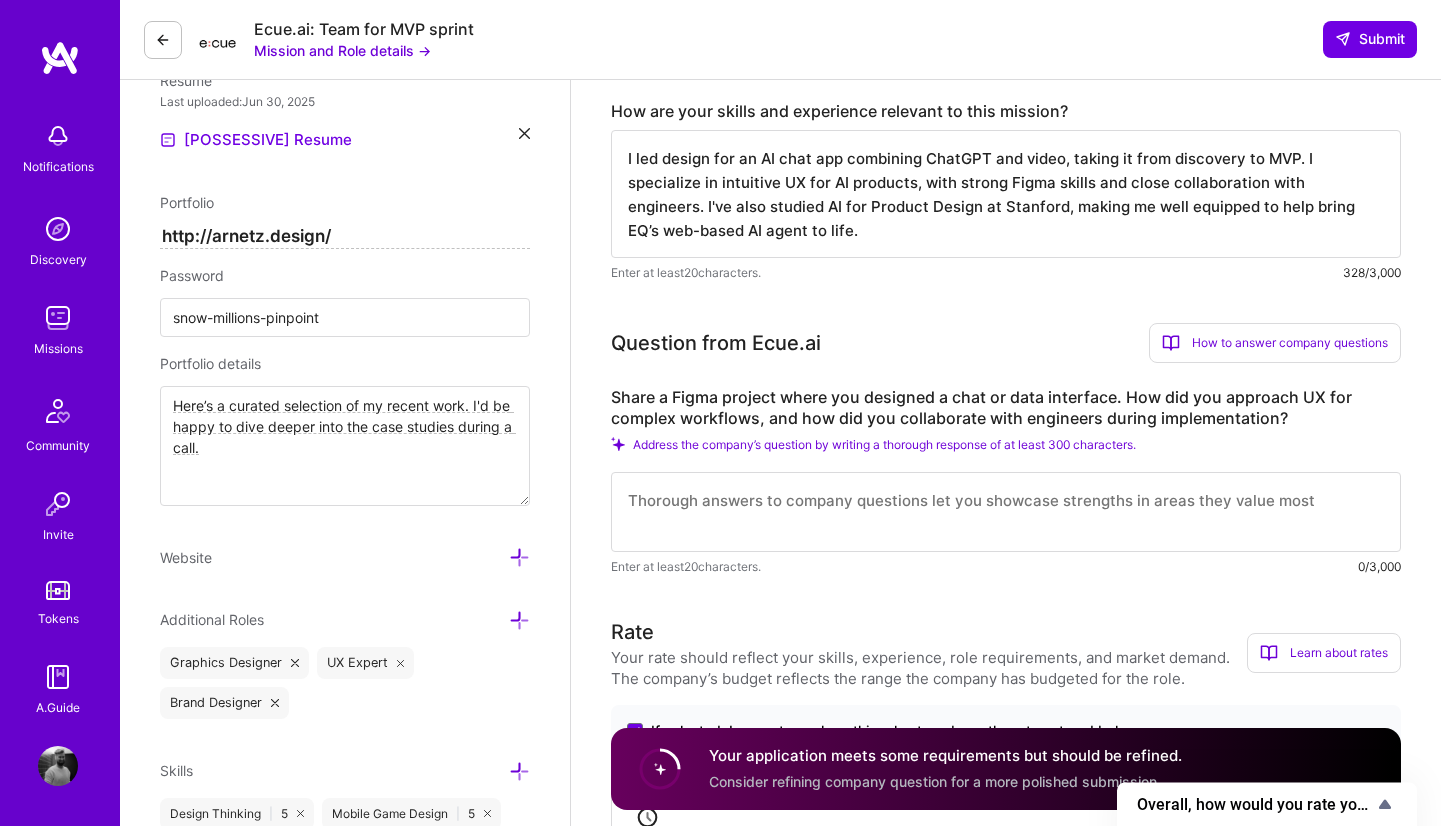 click at bounding box center (1006, 512) 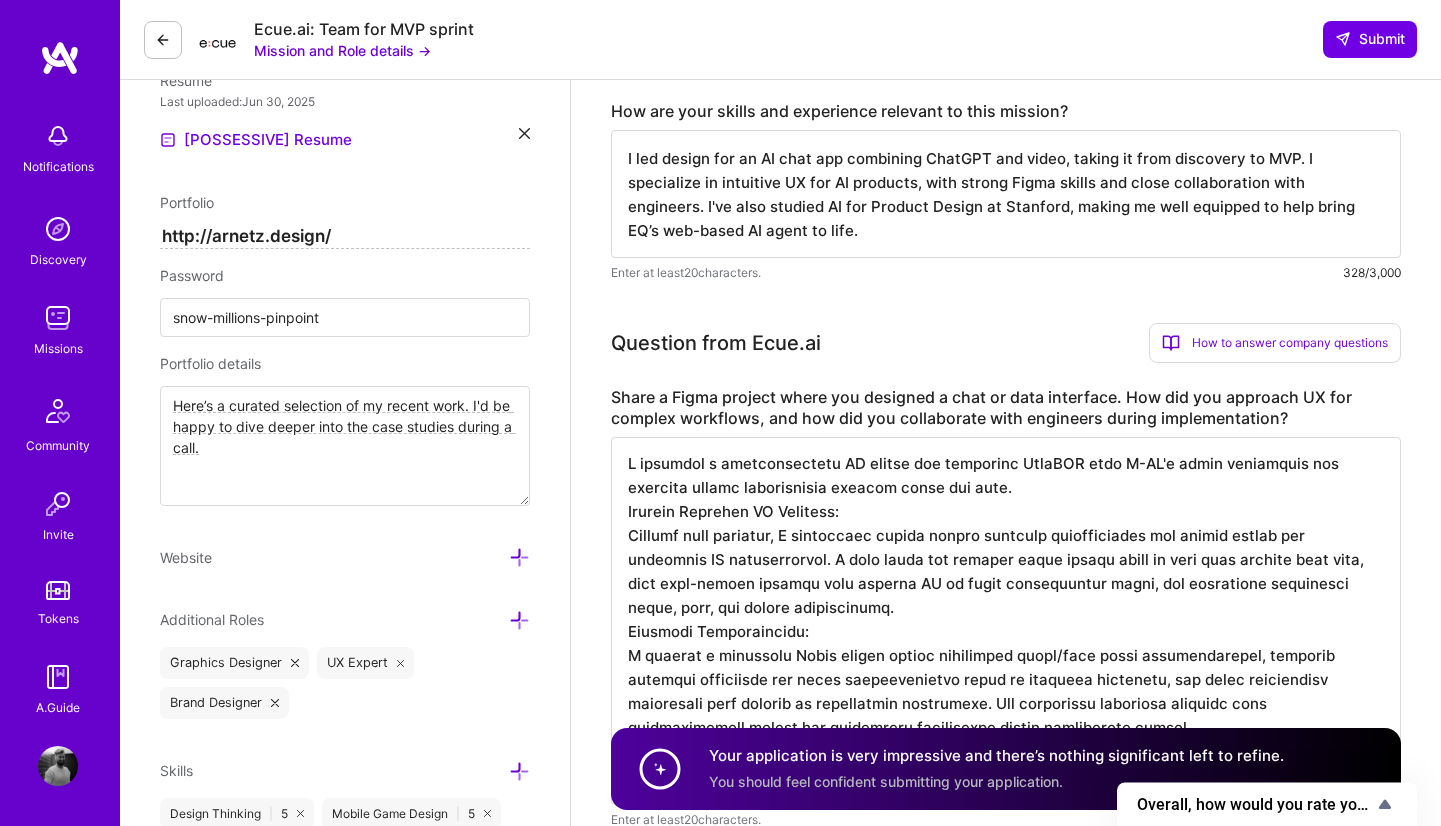scroll, scrollTop: 2, scrollLeft: 0, axis: vertical 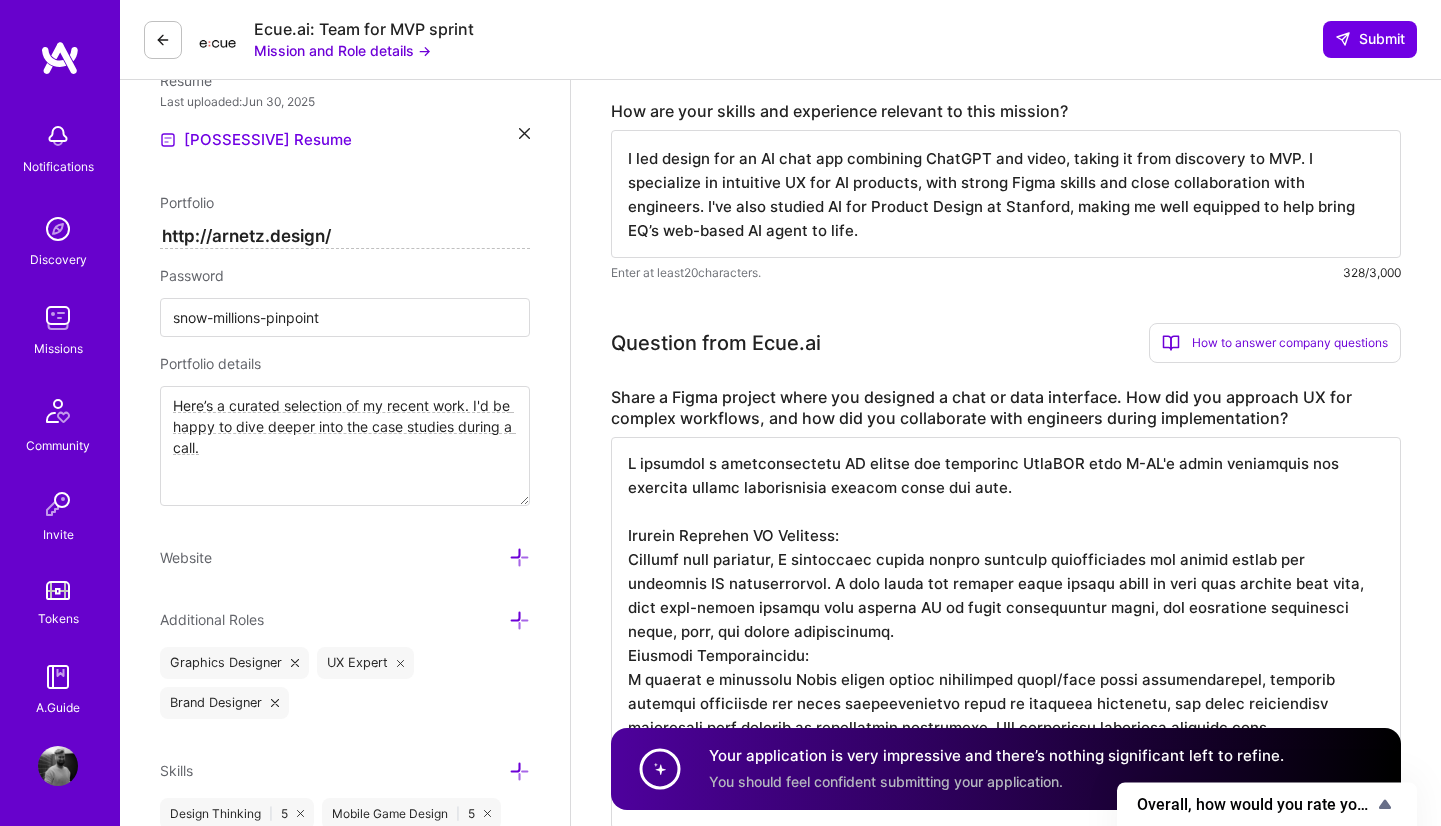 click at bounding box center [1006, 633] 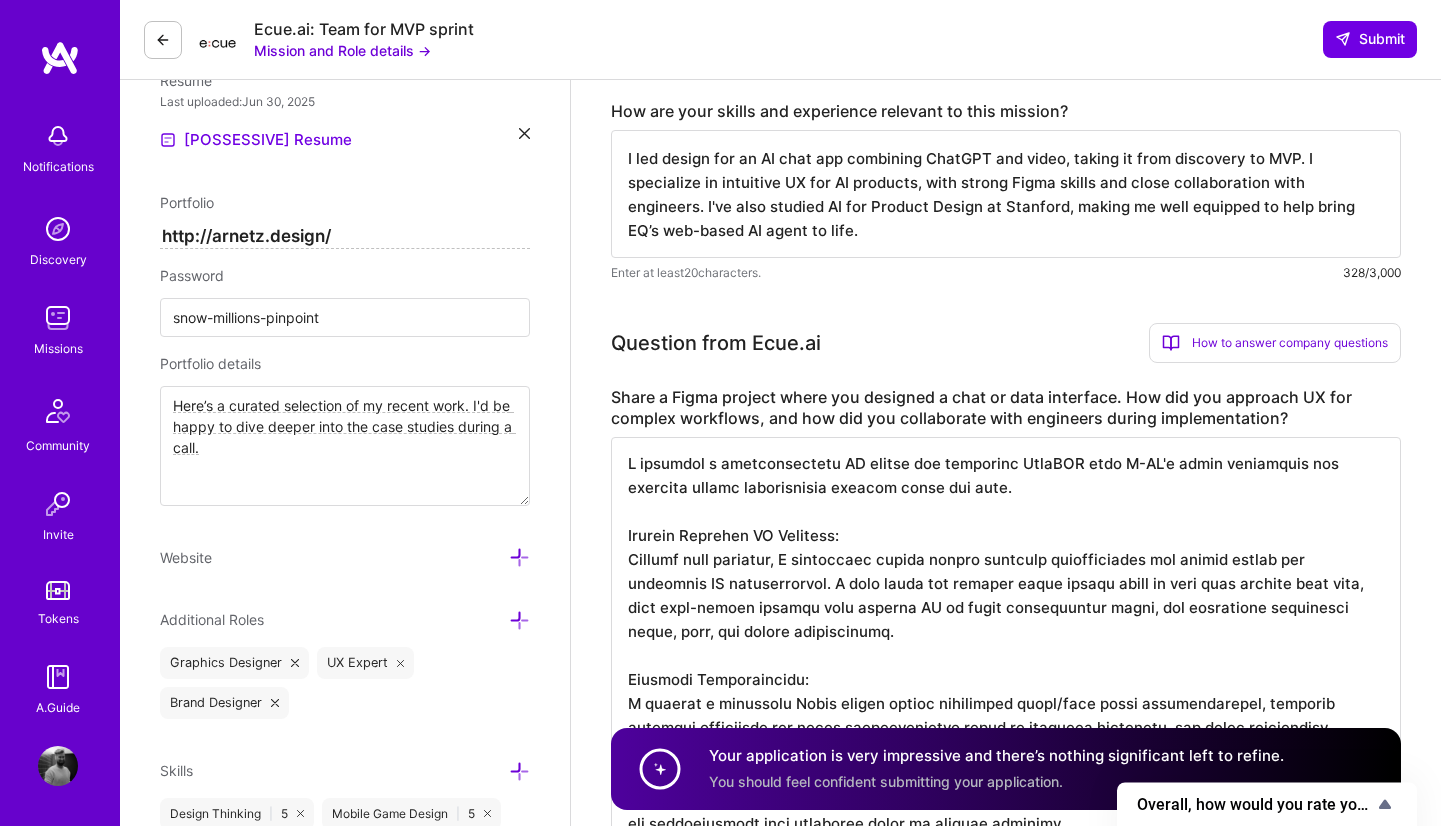 type on "I designed a conversational AI mobile app combining ChatGPT with D-ID's video technology for lifelike avatar interactions through voice and text.
Complex Workflow UX Approach:
Through user research, I discovered people needed distinct personalities and avatar memory for authentic AI conversations. I made voice the primary input method since it felt more natural than text, used full-screen avatars with focused UI to avoid overwhelming users, and seamlessly integrated voice, text, and visual interactions.
Engineer Collaboration:
I created a tokenized Figma design system supporting light/dark modes simultaneously, provided detailed flowcharts and clear implementation specs to minimize ambiguity, and built interactive prototypes that doubled as engineering references. The systematic component approach made implementation smooth and maintained consistency across development phases.
This experience directly applies to designing intuitive chat interfaces for AI-powered data tools and collaborating with technica..." 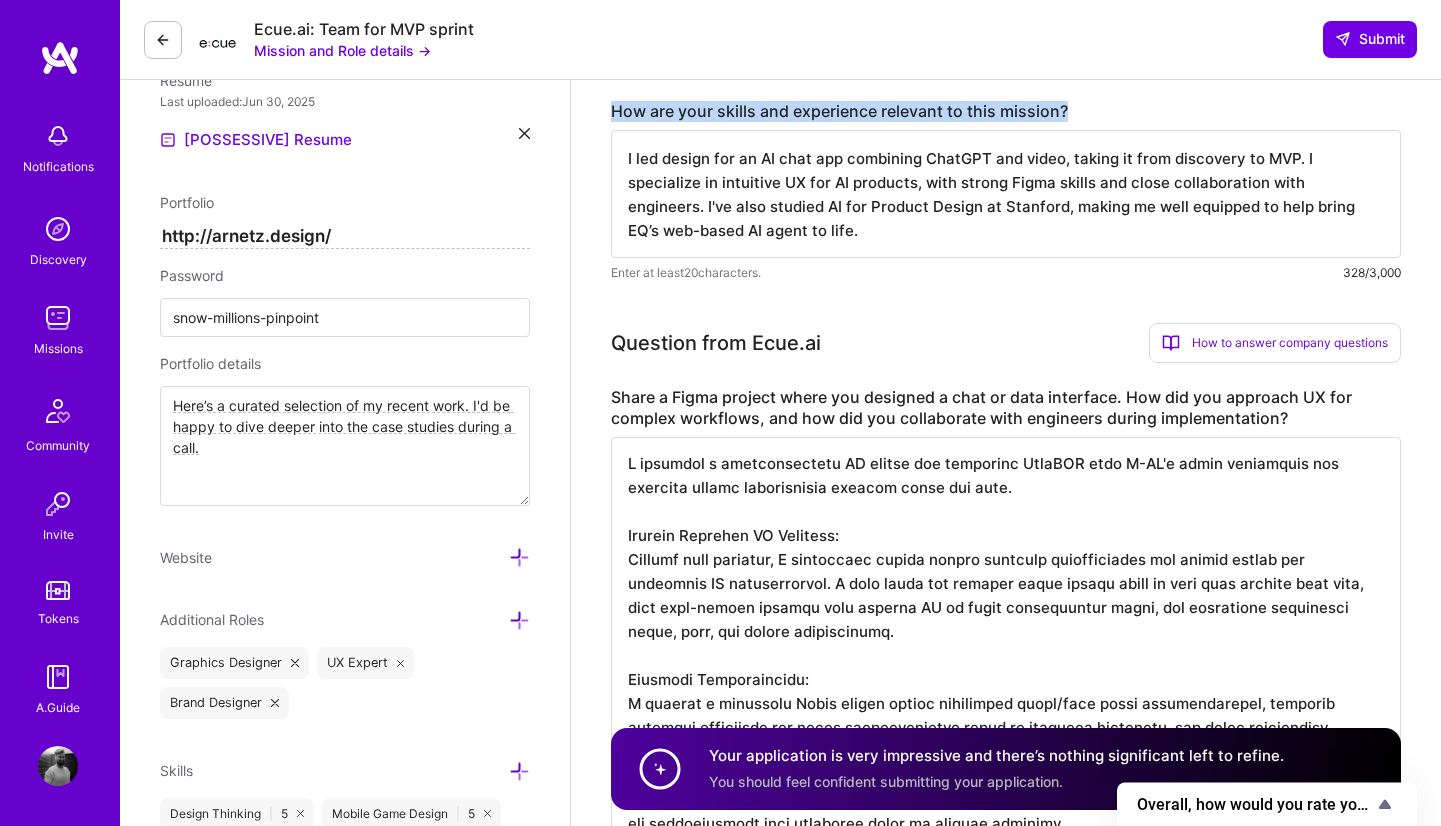 drag, startPoint x: 1053, startPoint y: 107, endPoint x: 607, endPoint y: 91, distance: 446.2869 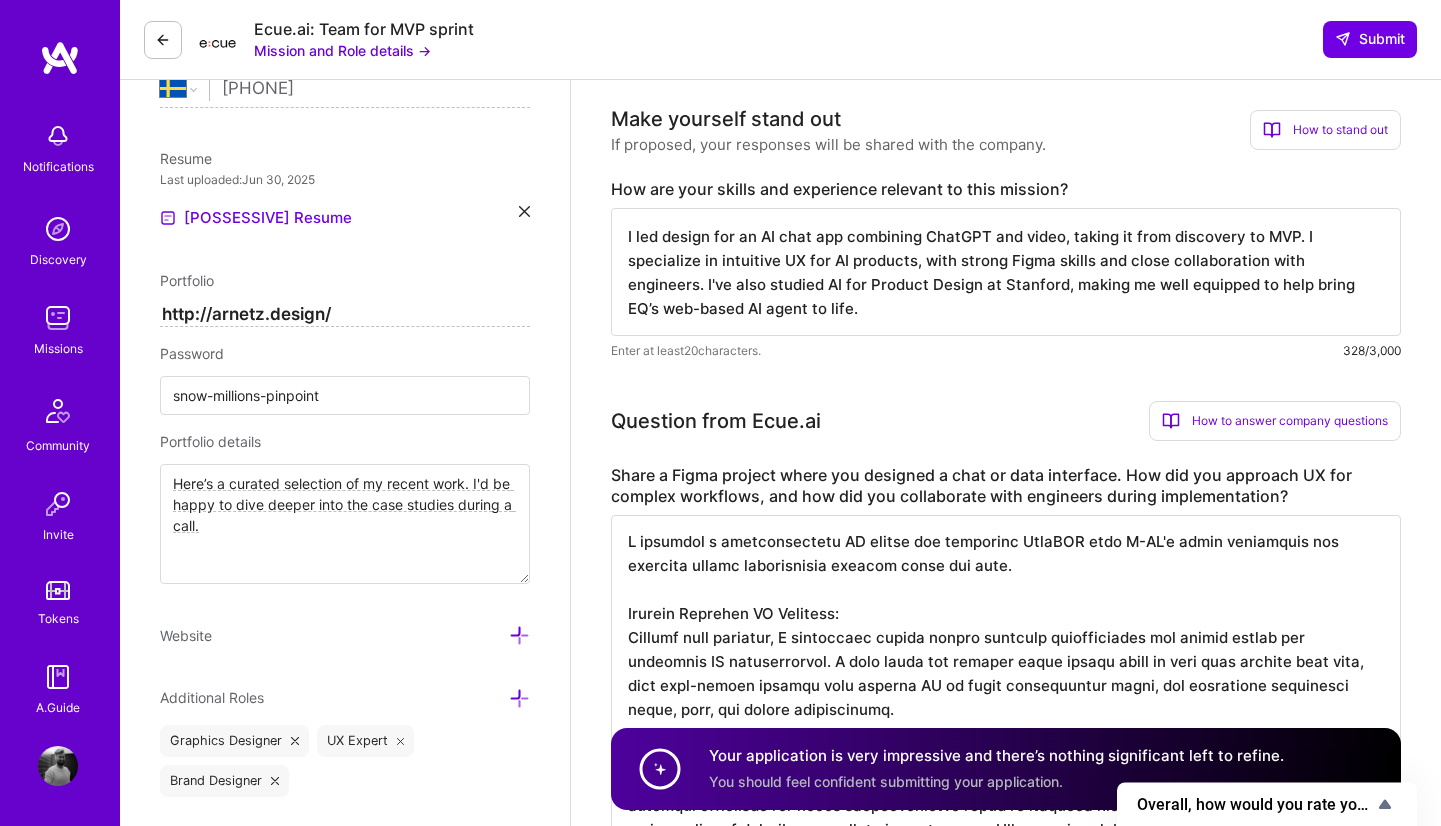click on "I led design for an AI chat app combining ChatGPT and video, taking it from discovery to MVP. I specialize in intuitive UX for AI products, with strong Figma skills and close collaboration with engineers. I've also studied AI for Product Design at Stanford, making me well equipped to help bring EQ’s web-based AI agent to life." at bounding box center (1006, 272) 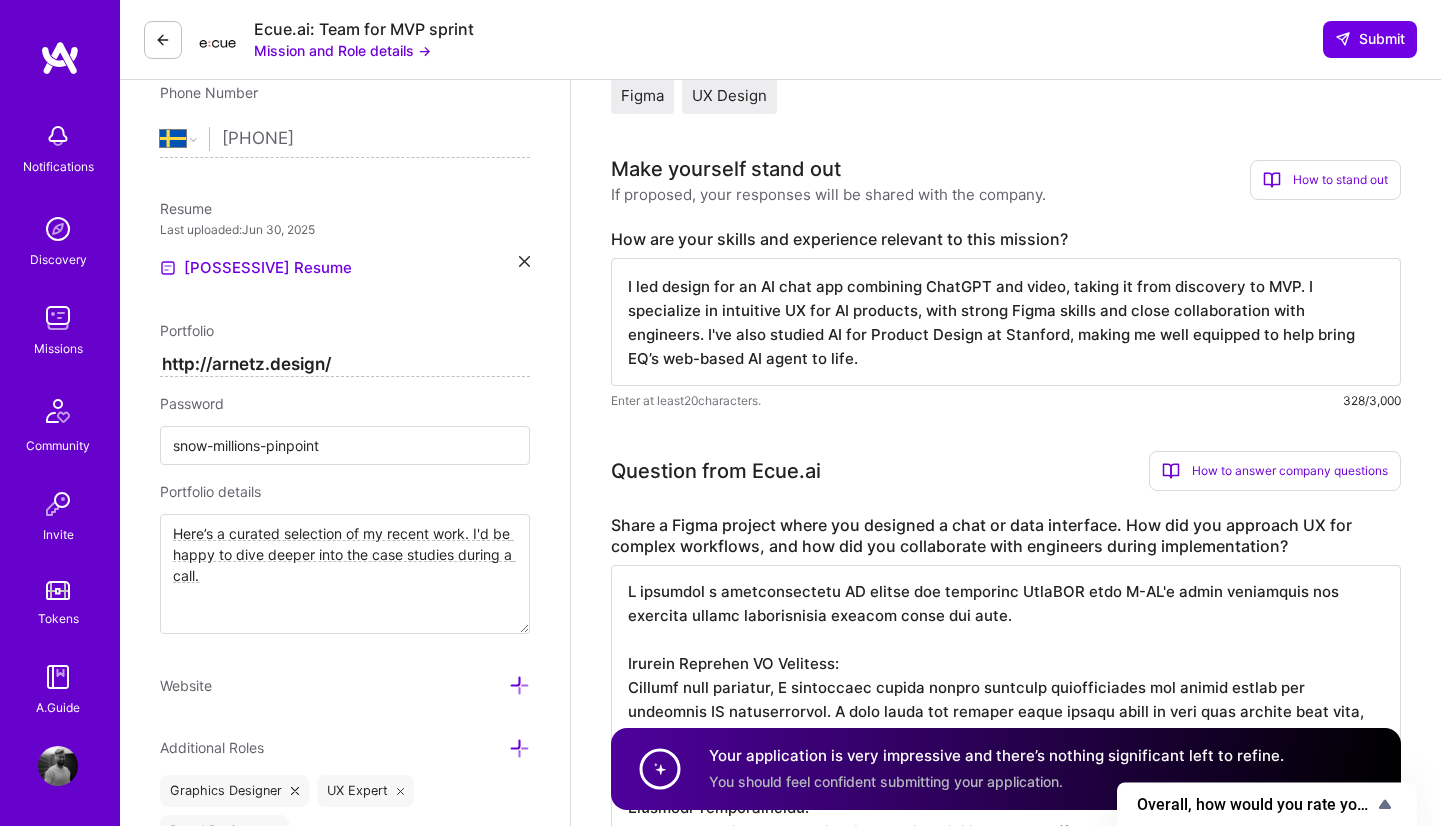 scroll, scrollTop: 431, scrollLeft: 0, axis: vertical 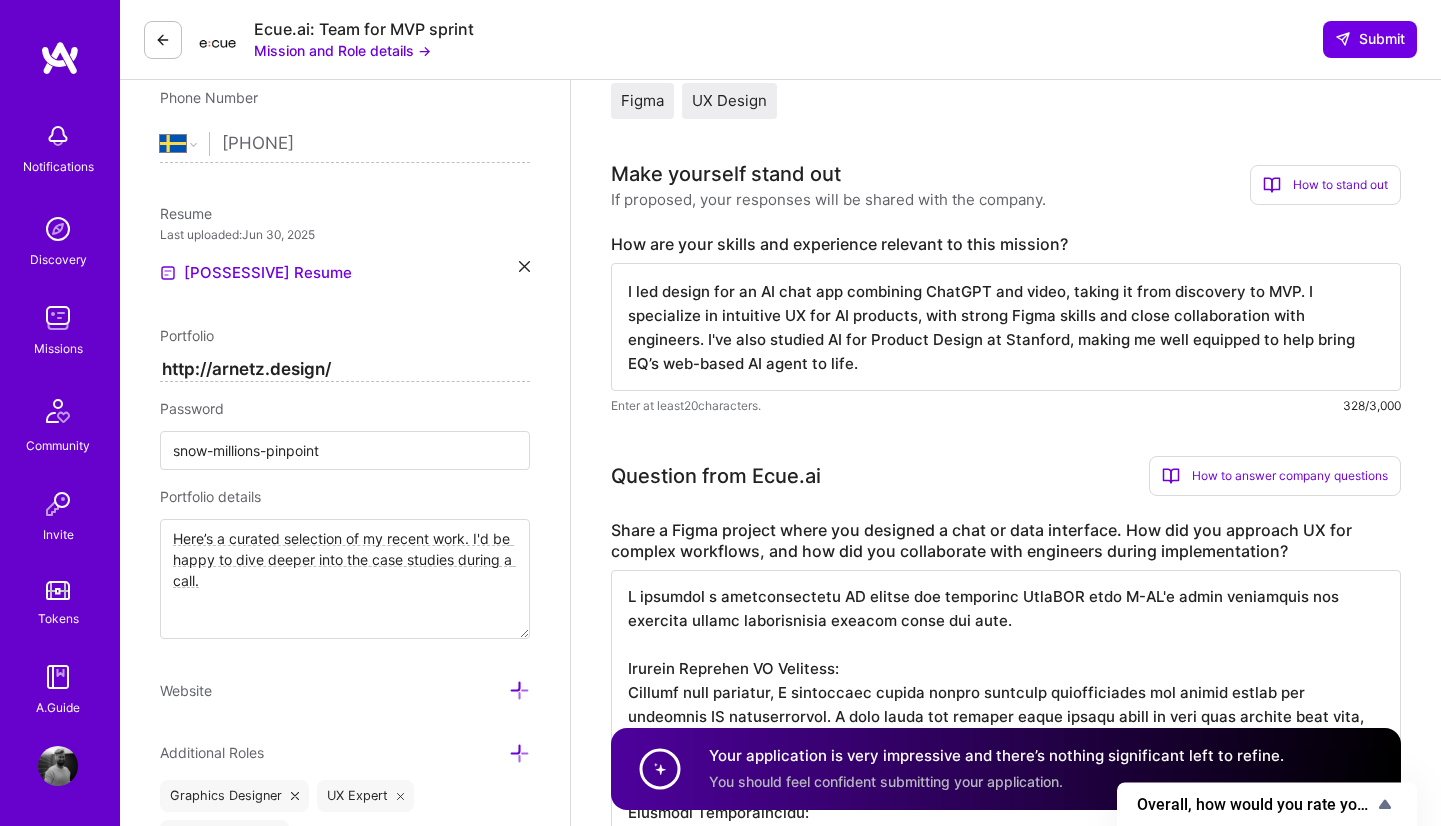 click on "I led design for an AI chat app combining ChatGPT and video, taking it from discovery to MVP. I specialize in intuitive UX for AI products, with strong Figma skills and close collaboration with engineers. I've also studied AI for Product Design at Stanford, making me well equipped to help bring EQ’s web-based AI agent to life." at bounding box center (1006, 327) 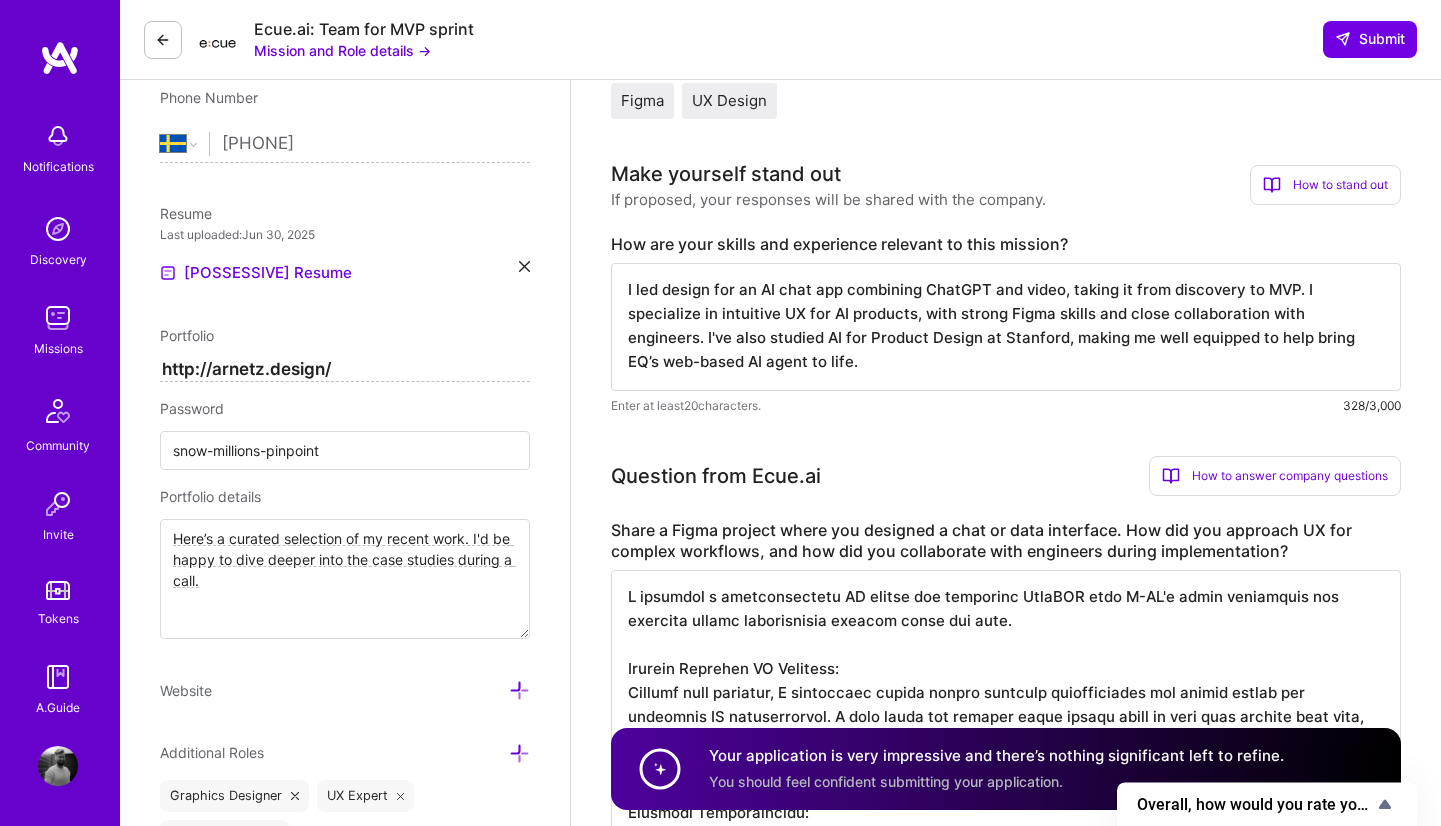 scroll, scrollTop: 3, scrollLeft: 0, axis: vertical 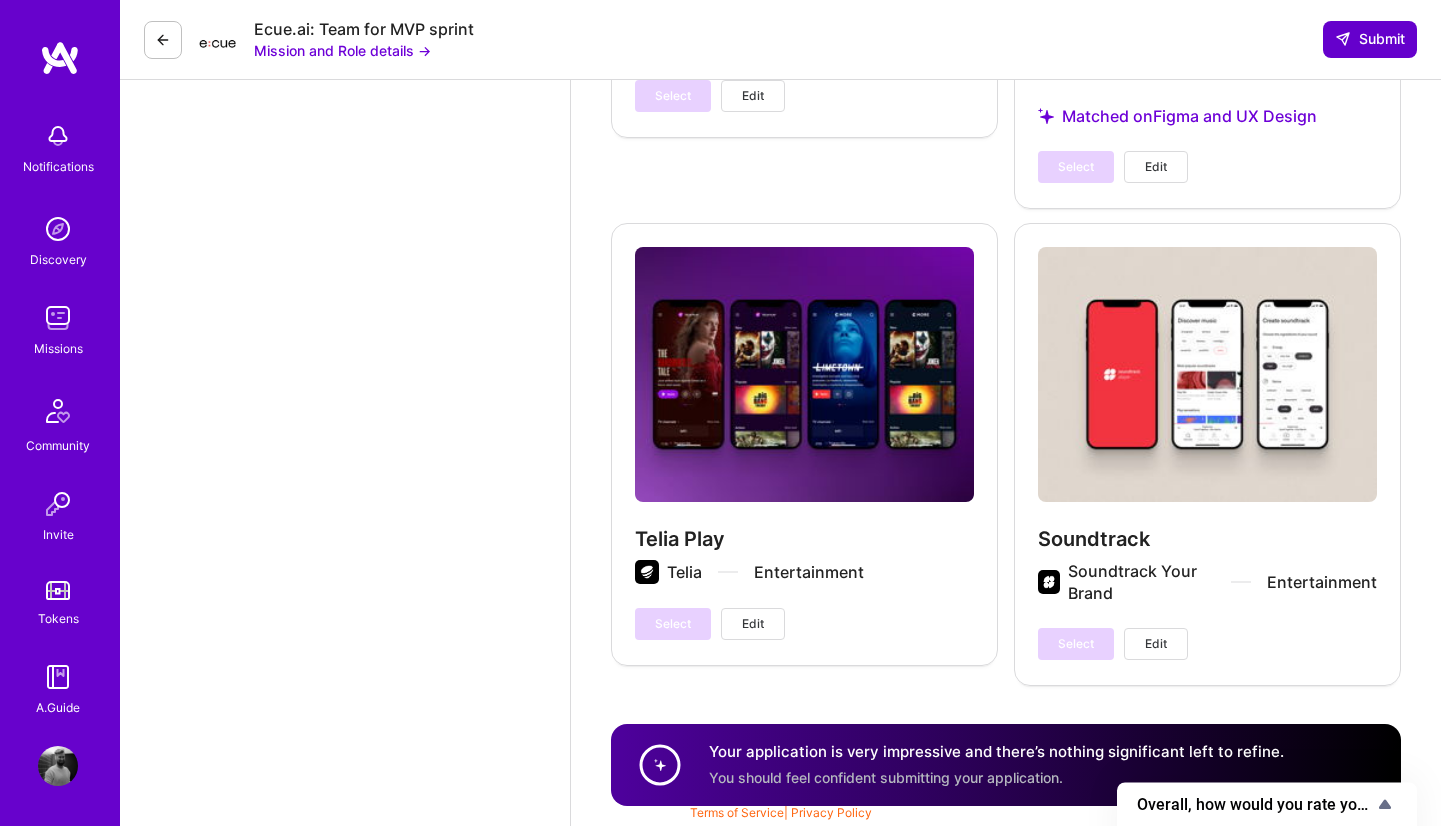 click on "Submit" at bounding box center (1370, 39) 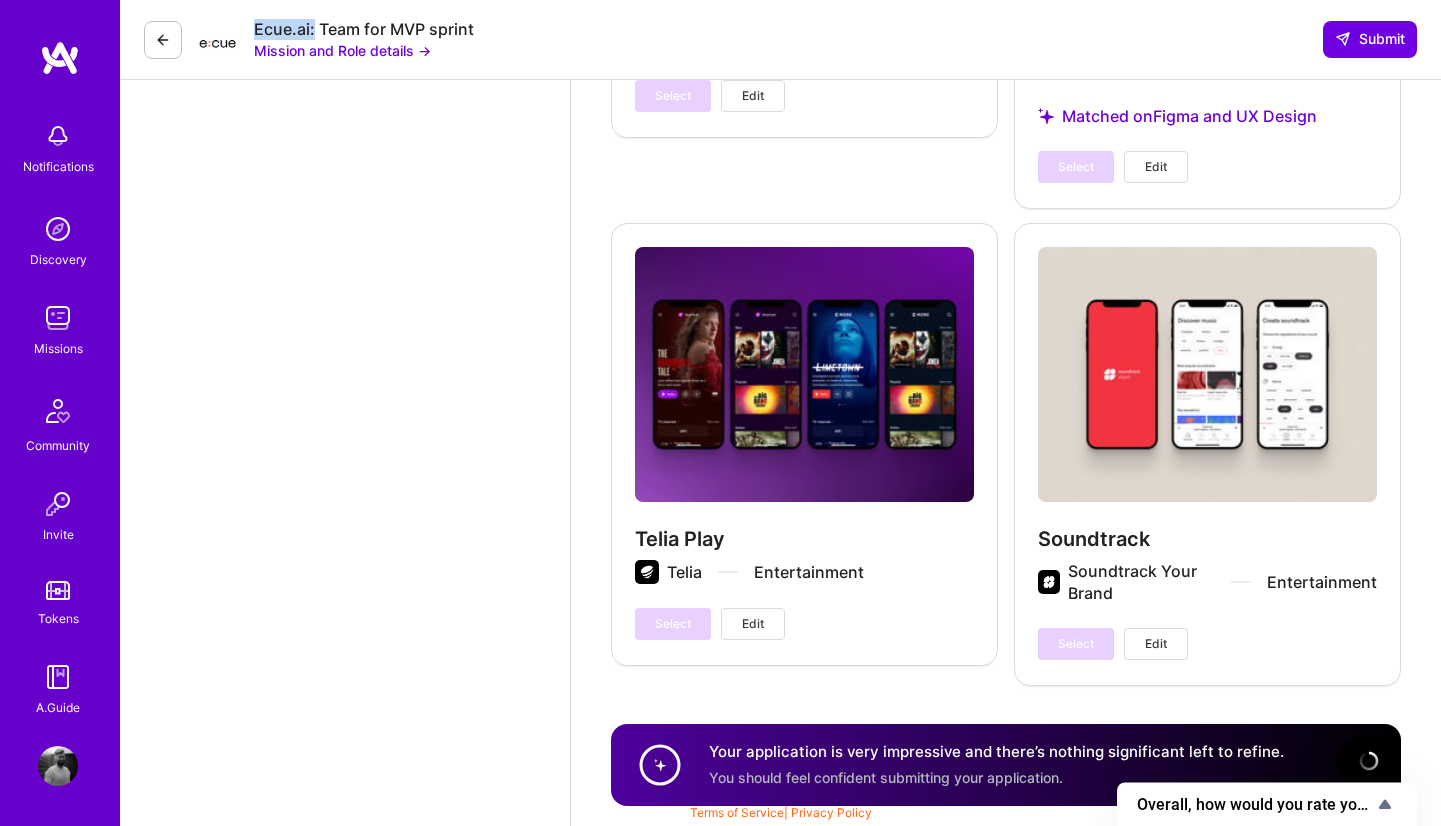 drag, startPoint x: 255, startPoint y: 26, endPoint x: 312, endPoint y: 26, distance: 57 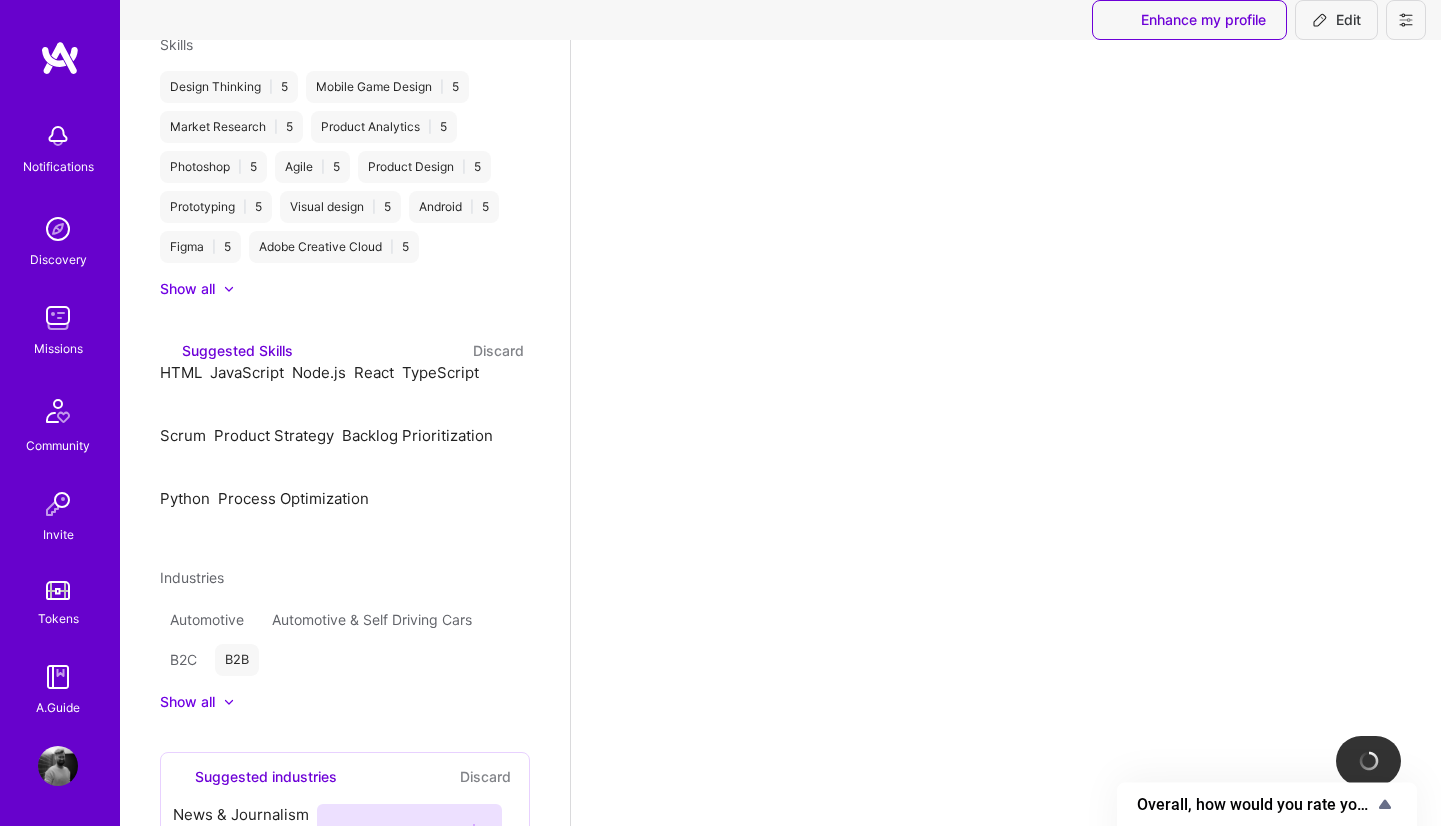 scroll, scrollTop: 0, scrollLeft: 0, axis: both 